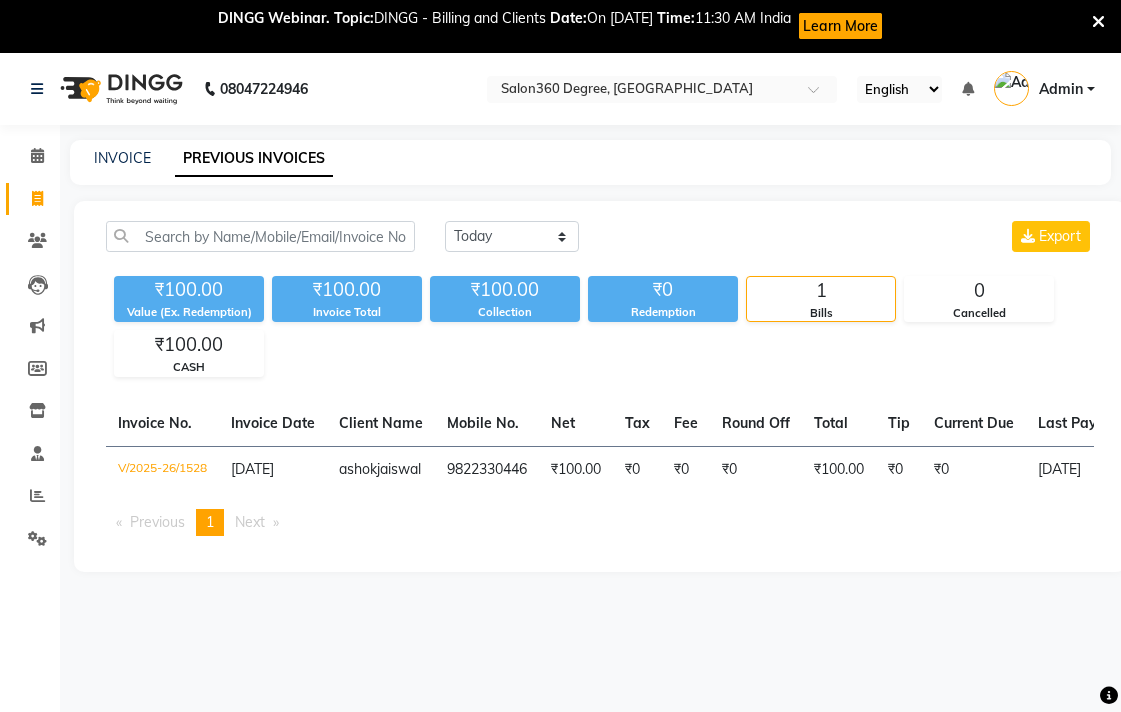 scroll, scrollTop: 0, scrollLeft: 0, axis: both 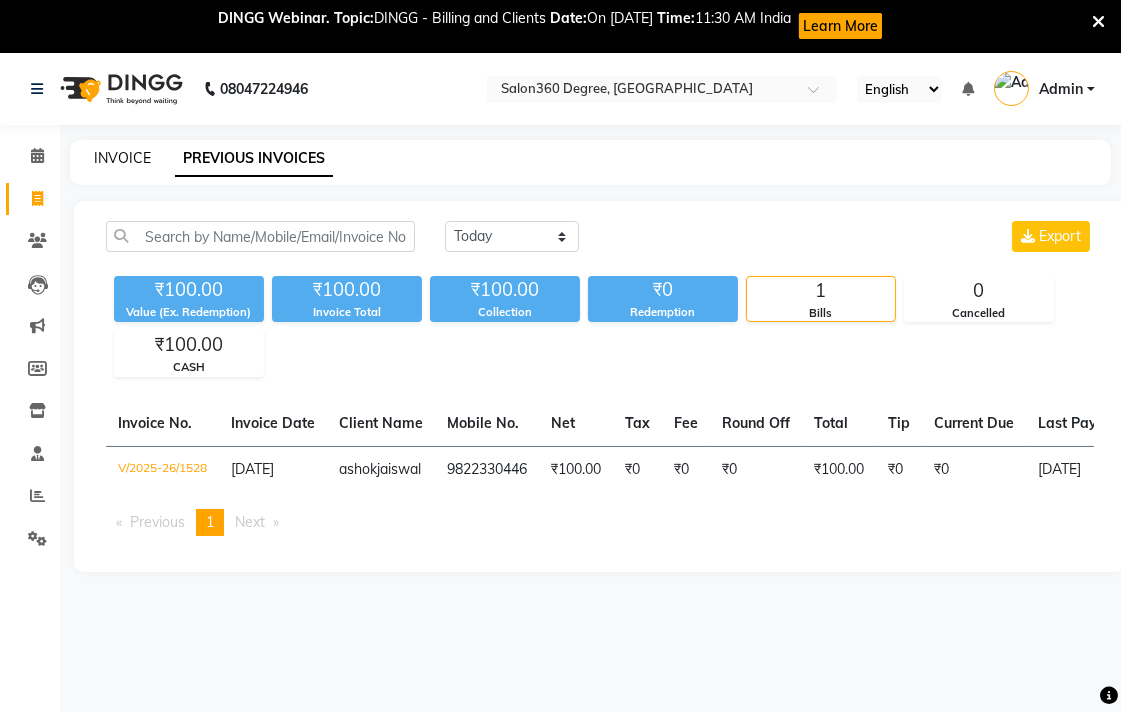 click on "INVOICE" 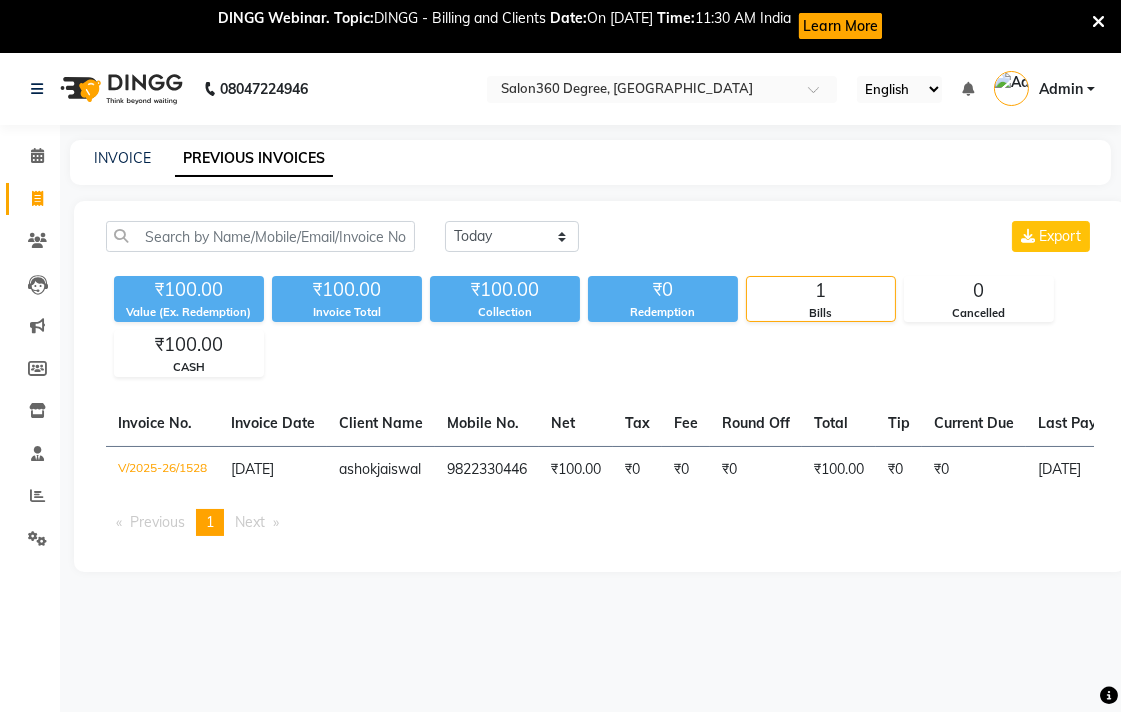 select on "5215" 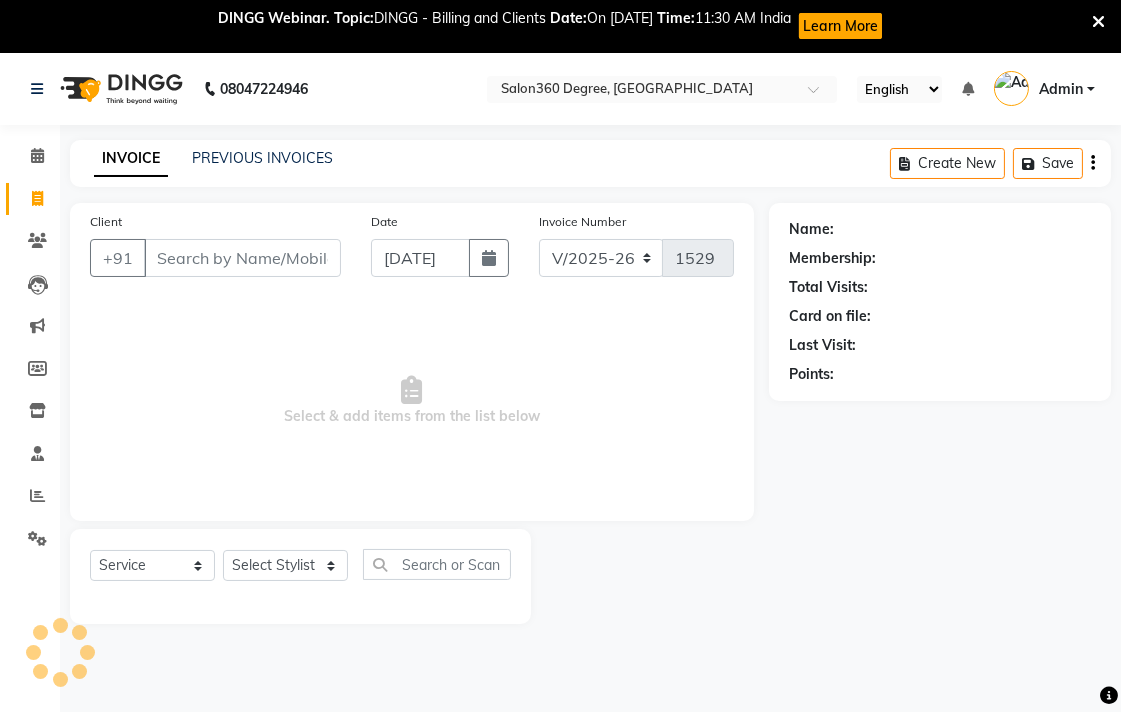 scroll, scrollTop: 53, scrollLeft: 0, axis: vertical 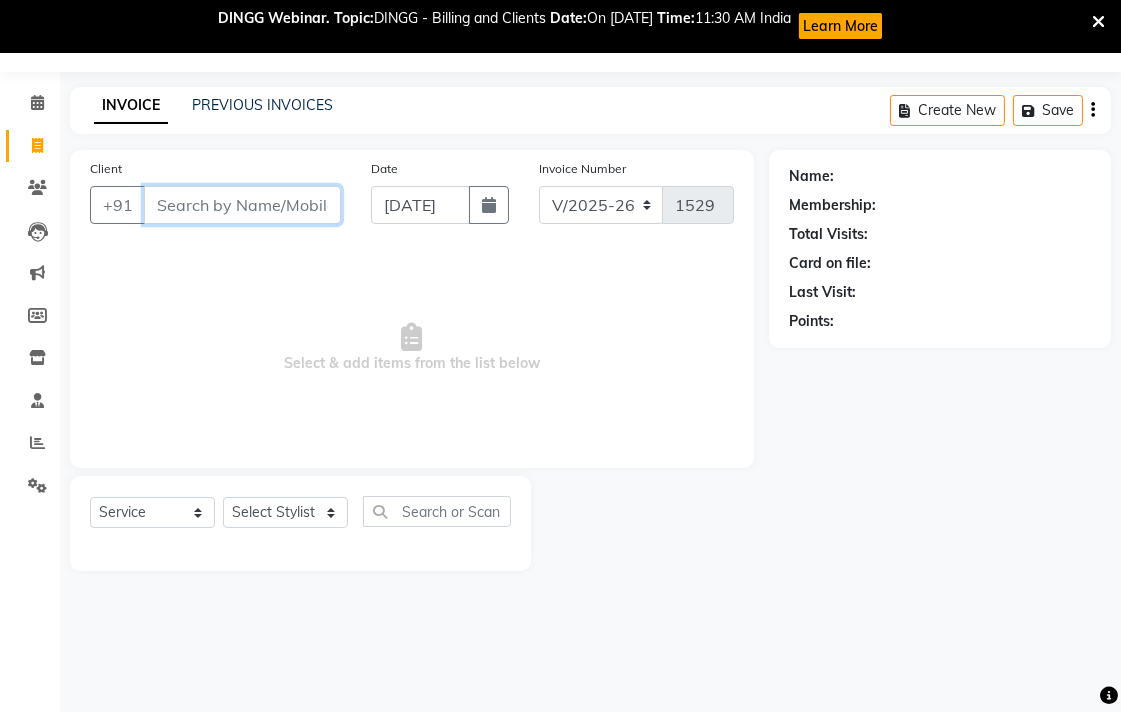 paste on "9423854531" 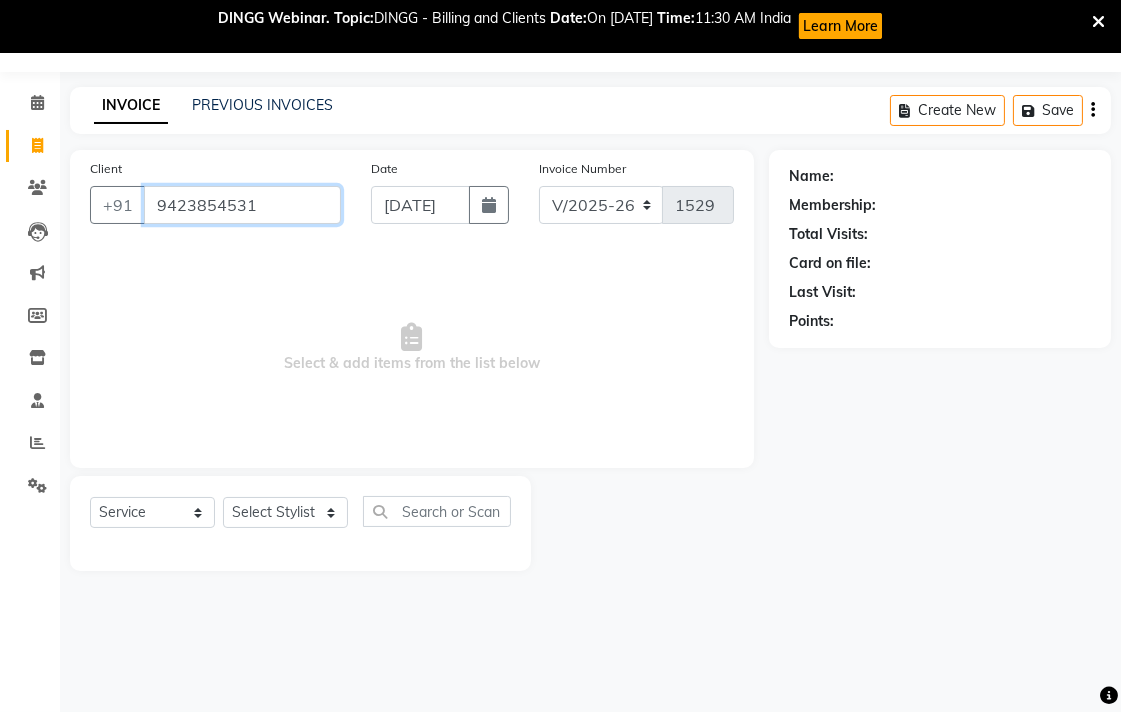 type on "9423854531" 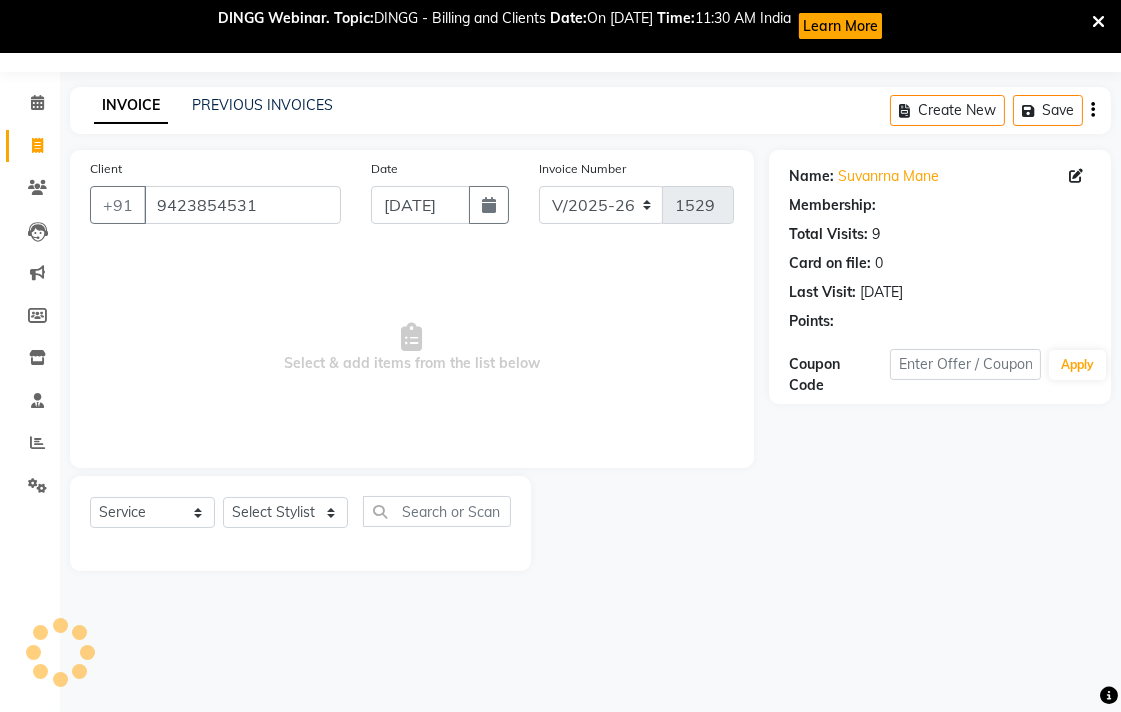 select on "2: Object" 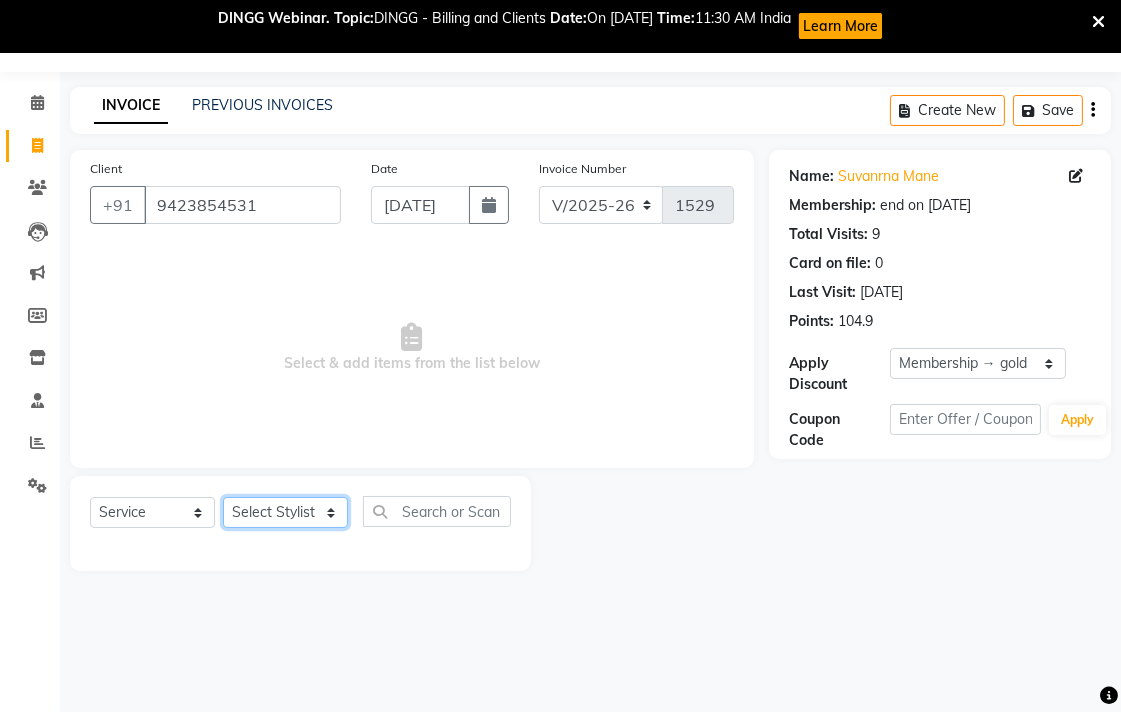 click on "Select Stylist [PERSON_NAME] [PERSON_NAME] dwarka [PERSON_NAME] khde [PERSON_NAME] [PERSON_NAME] pooja pansai [PERSON_NAME] [PERSON_NAME] savli [PERSON_NAME] [PERSON_NAME]" 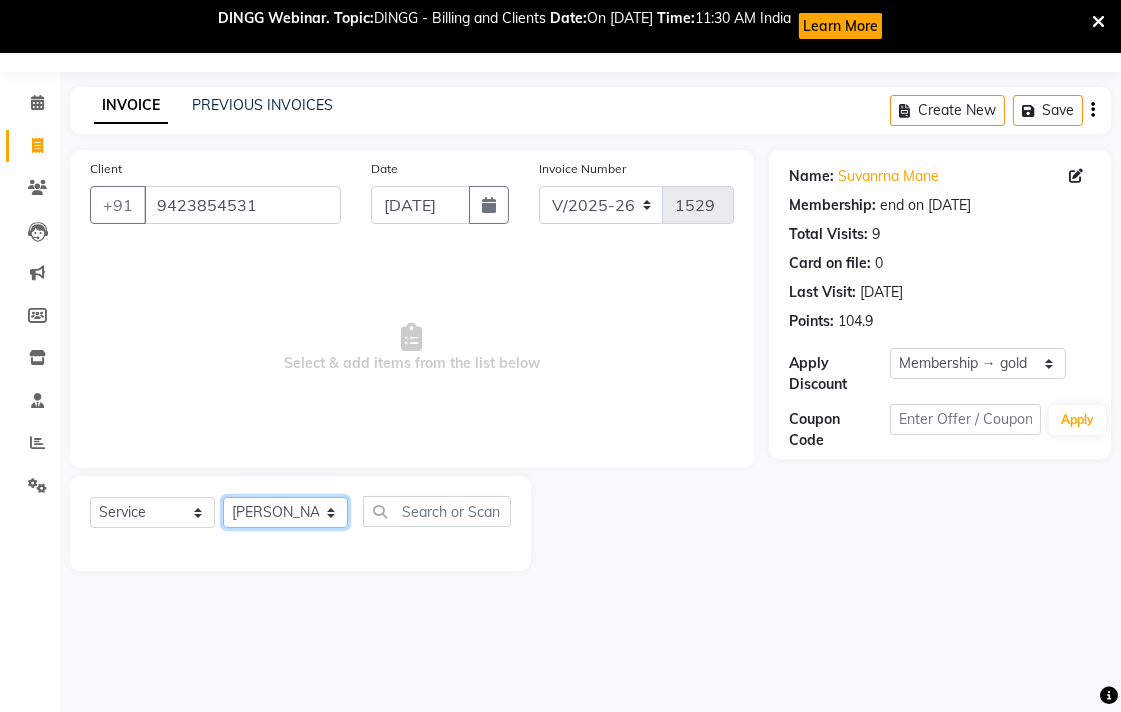 click on "Select Stylist [PERSON_NAME] [PERSON_NAME] dwarka [PERSON_NAME] khde [PERSON_NAME] [PERSON_NAME] pooja pansai [PERSON_NAME] [PERSON_NAME] savli [PERSON_NAME] [PERSON_NAME]" 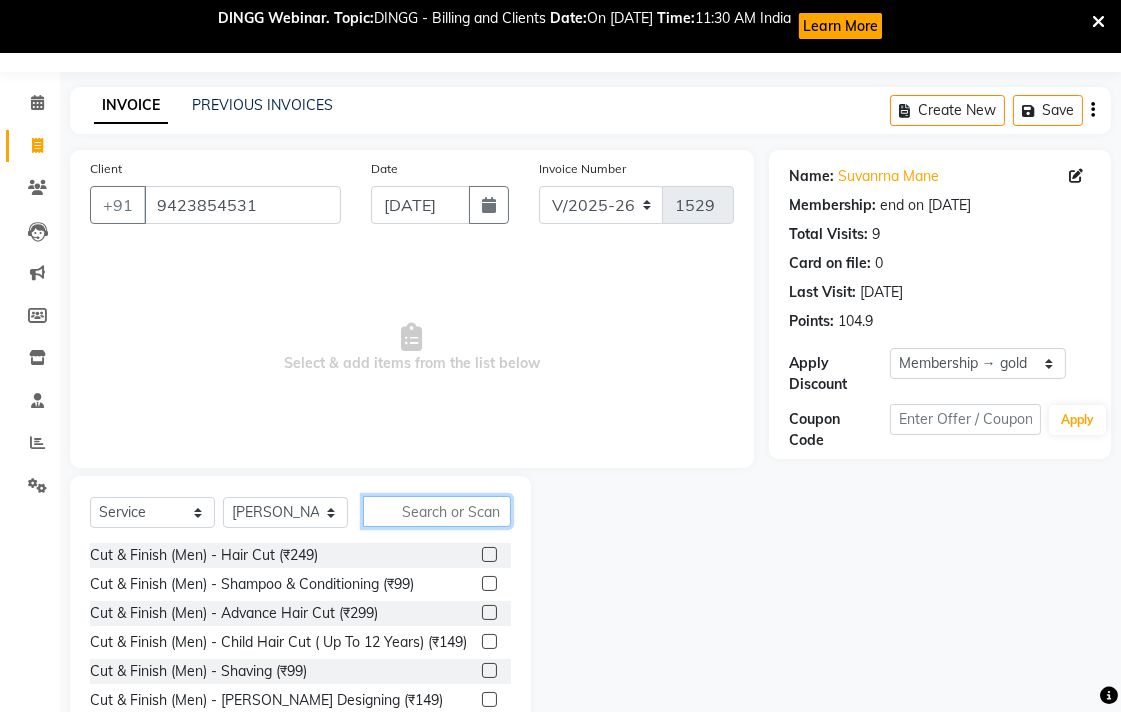 click 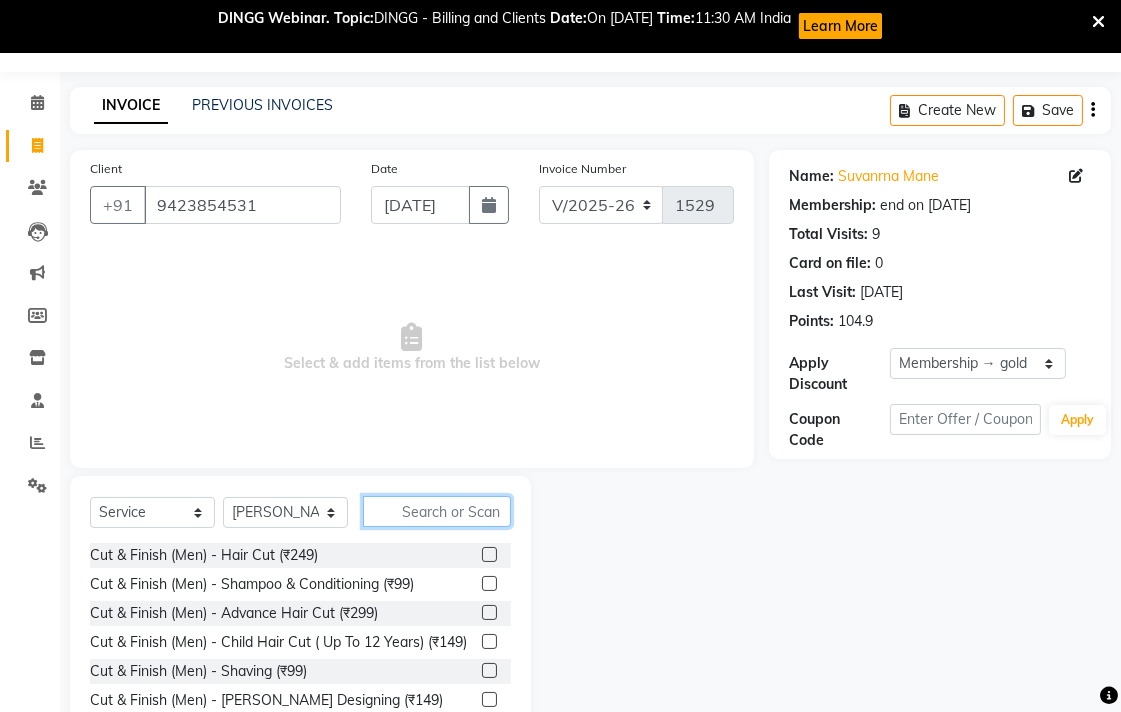 type on "w" 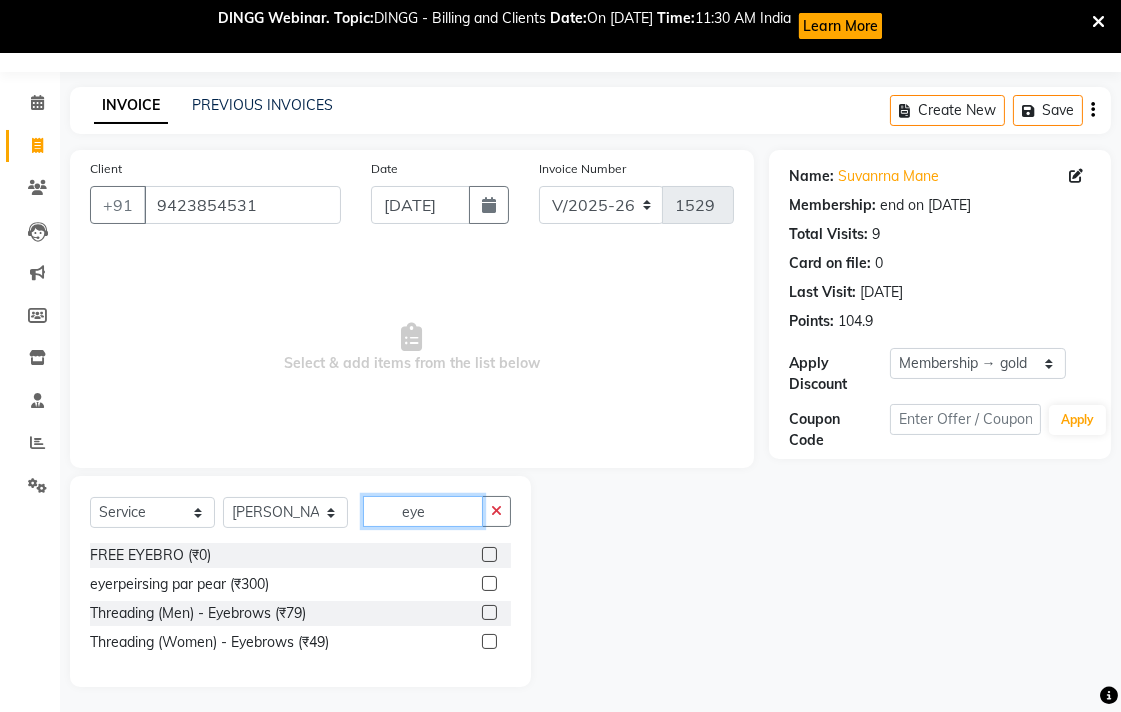 type on "eye" 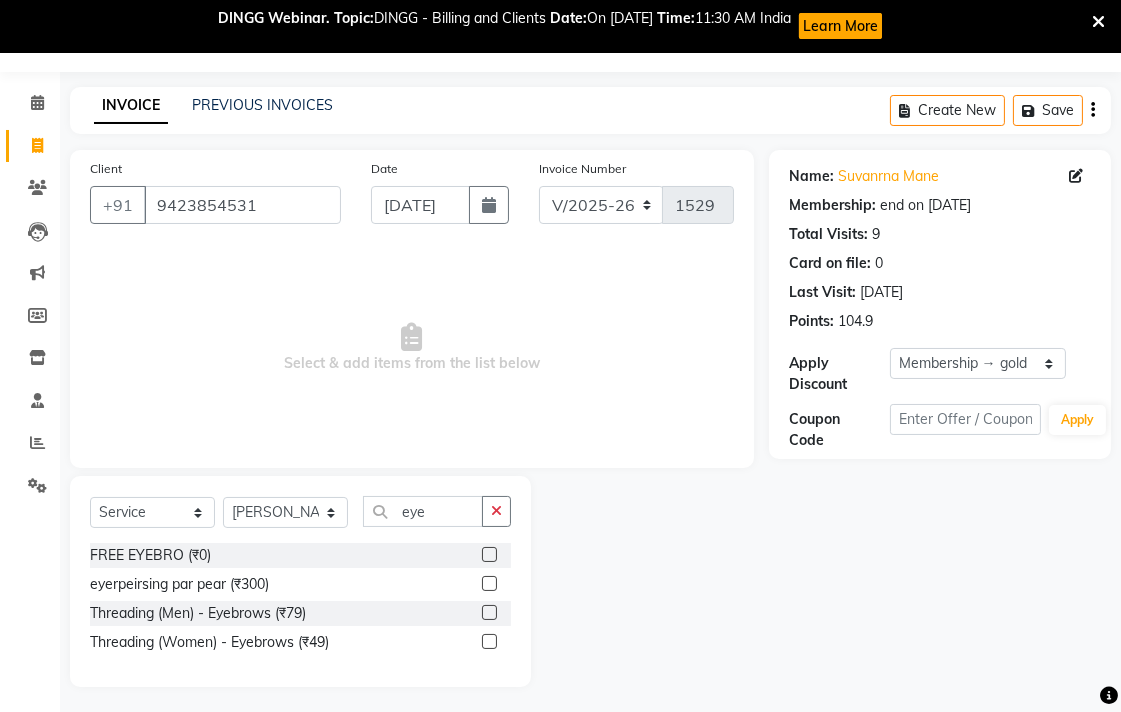 click on "Threading (Women) - Eyebrows (₹49)" 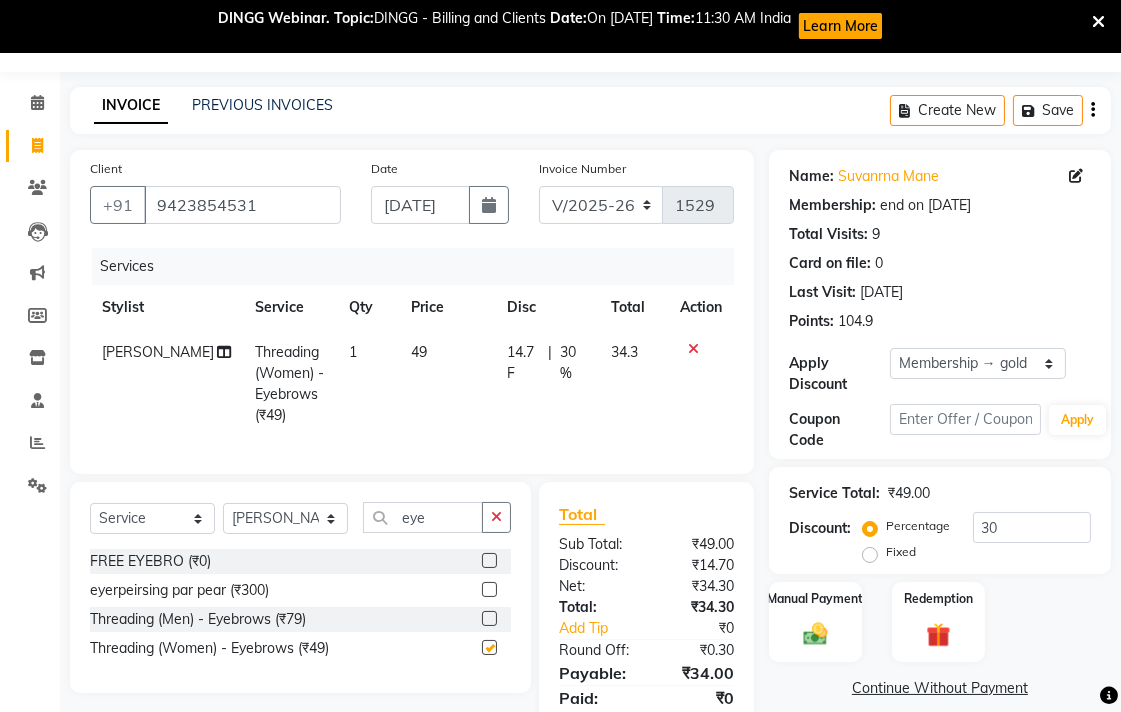 checkbox on "false" 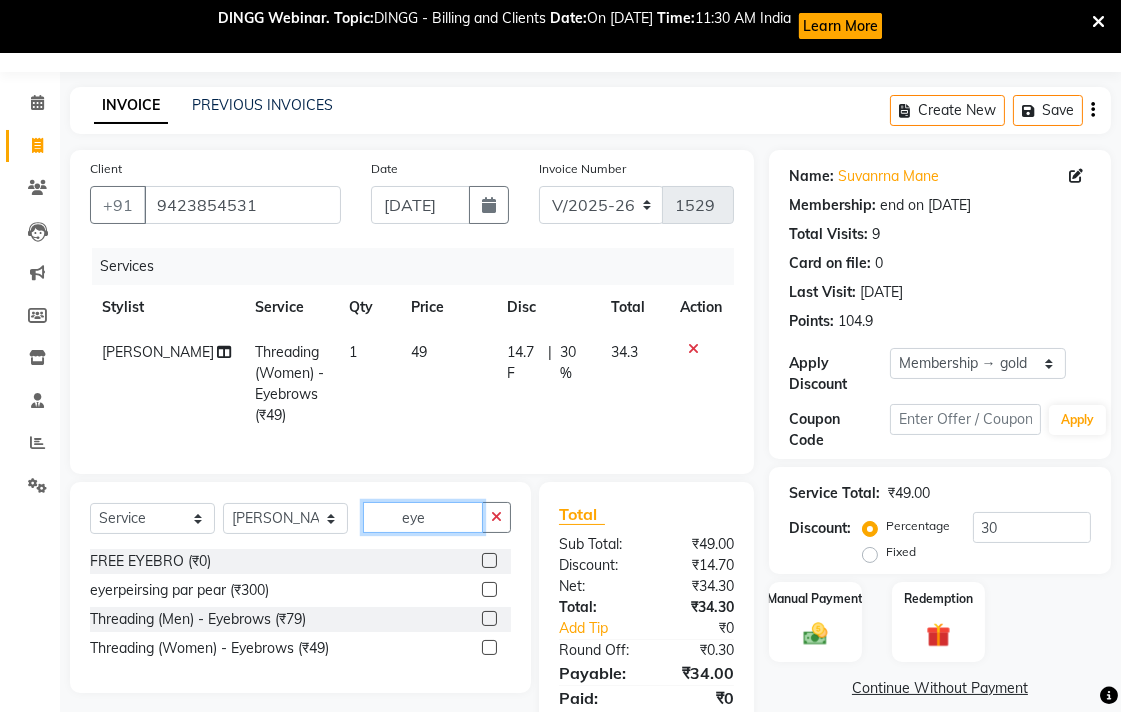 click on "eye" 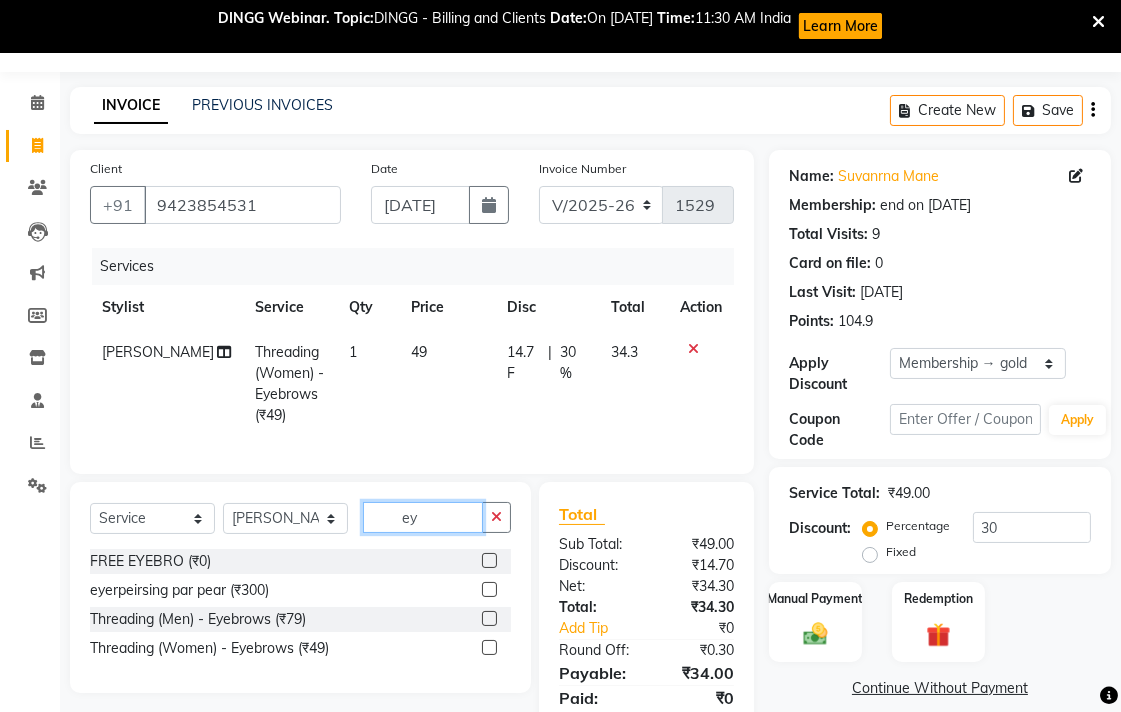 type on "e" 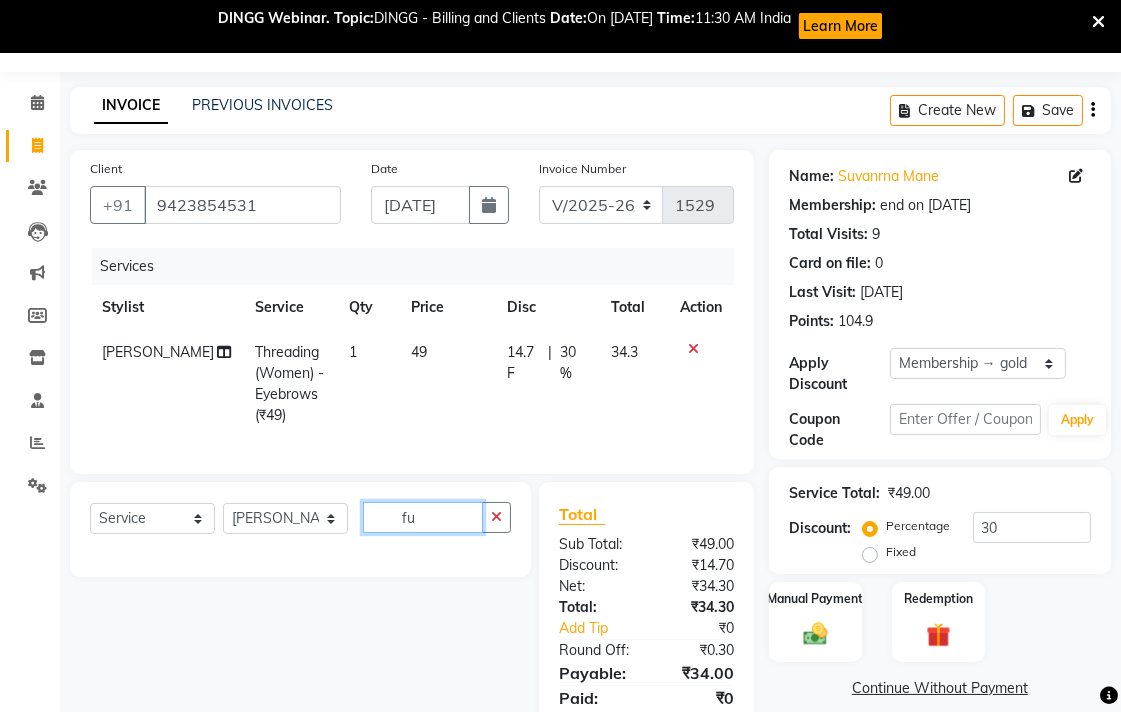 type on "f" 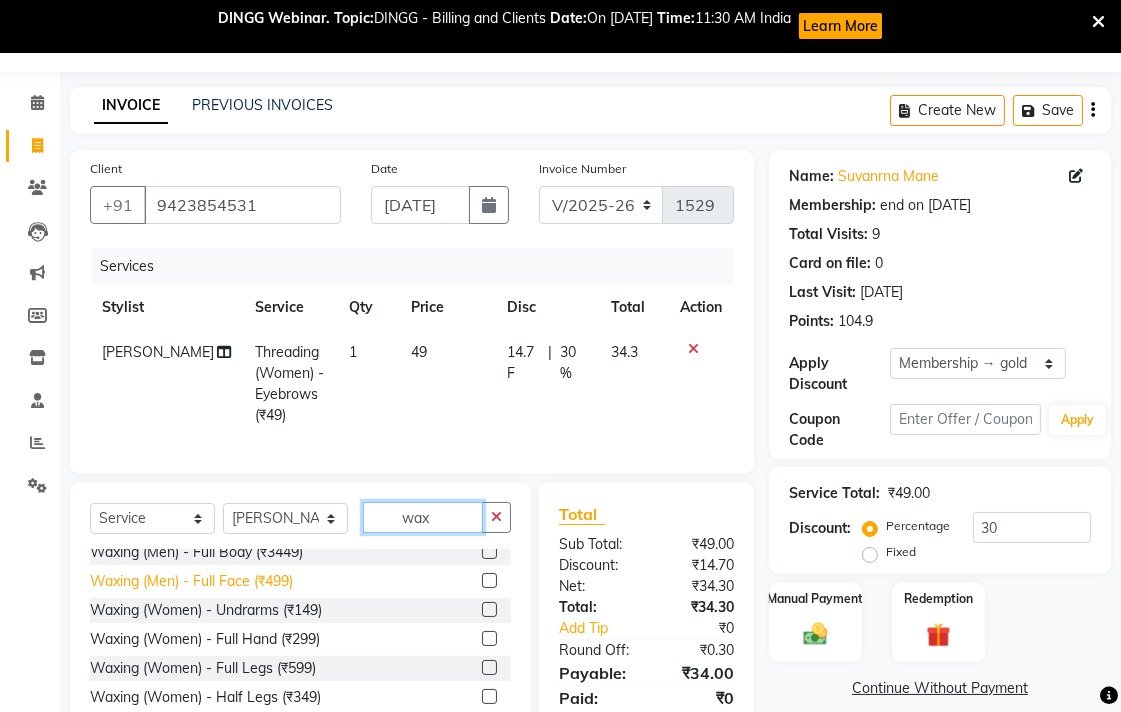 scroll, scrollTop: 222, scrollLeft: 0, axis: vertical 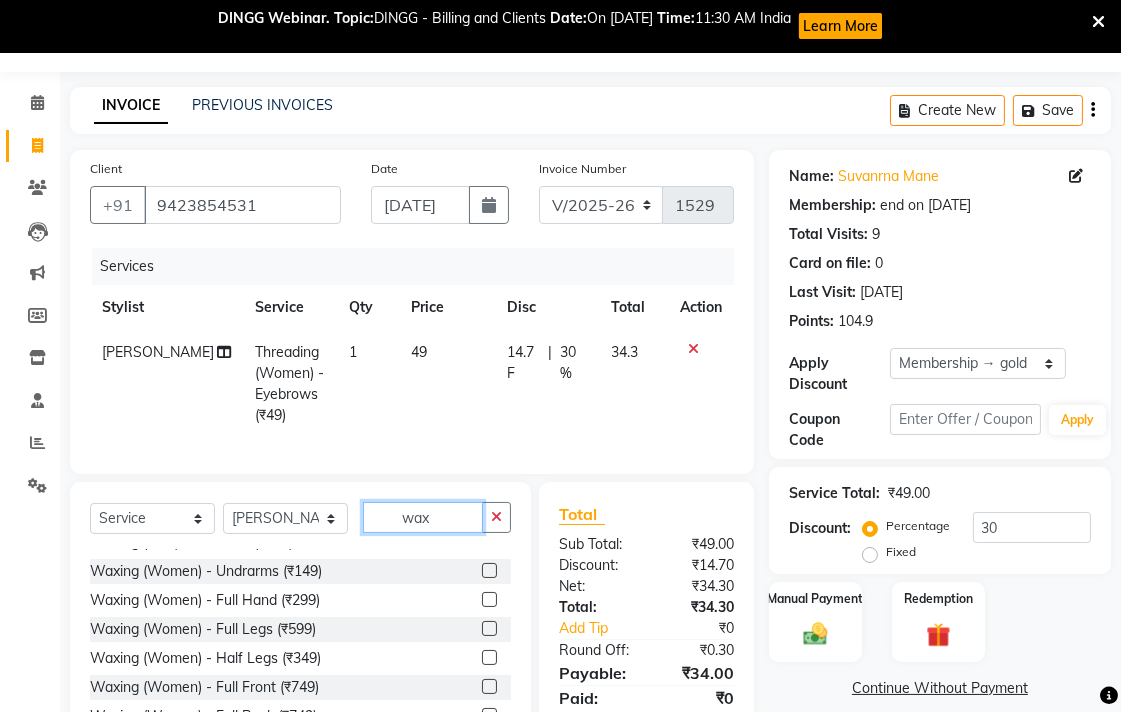 type on "wax" 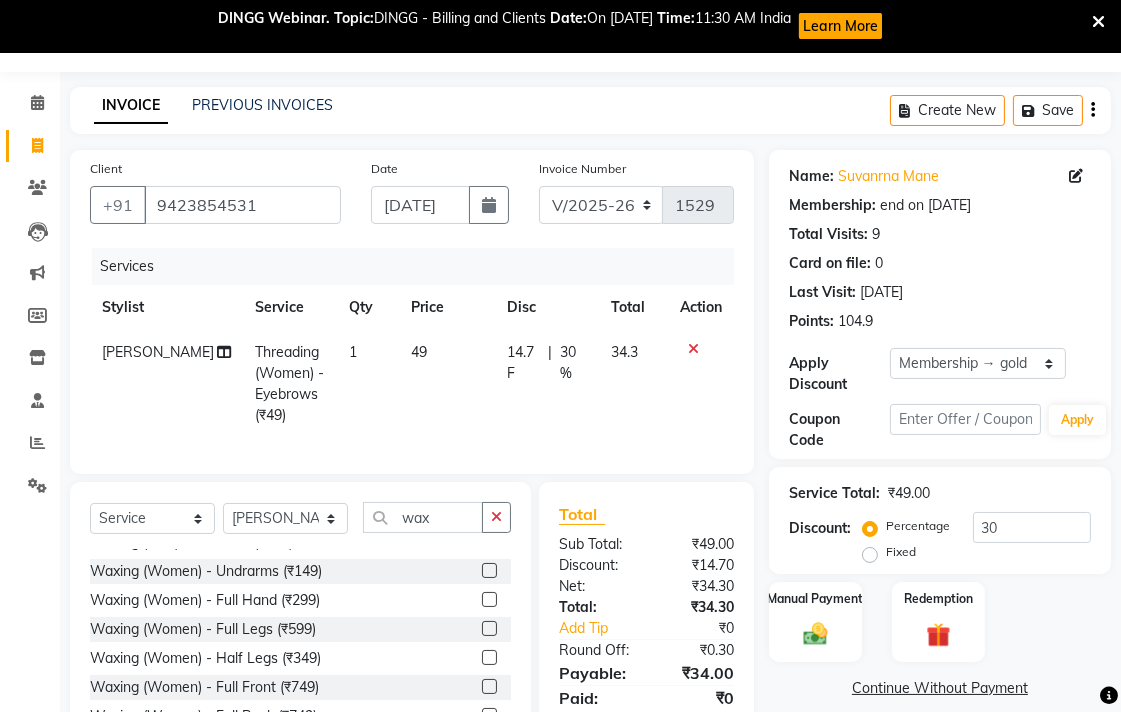 click 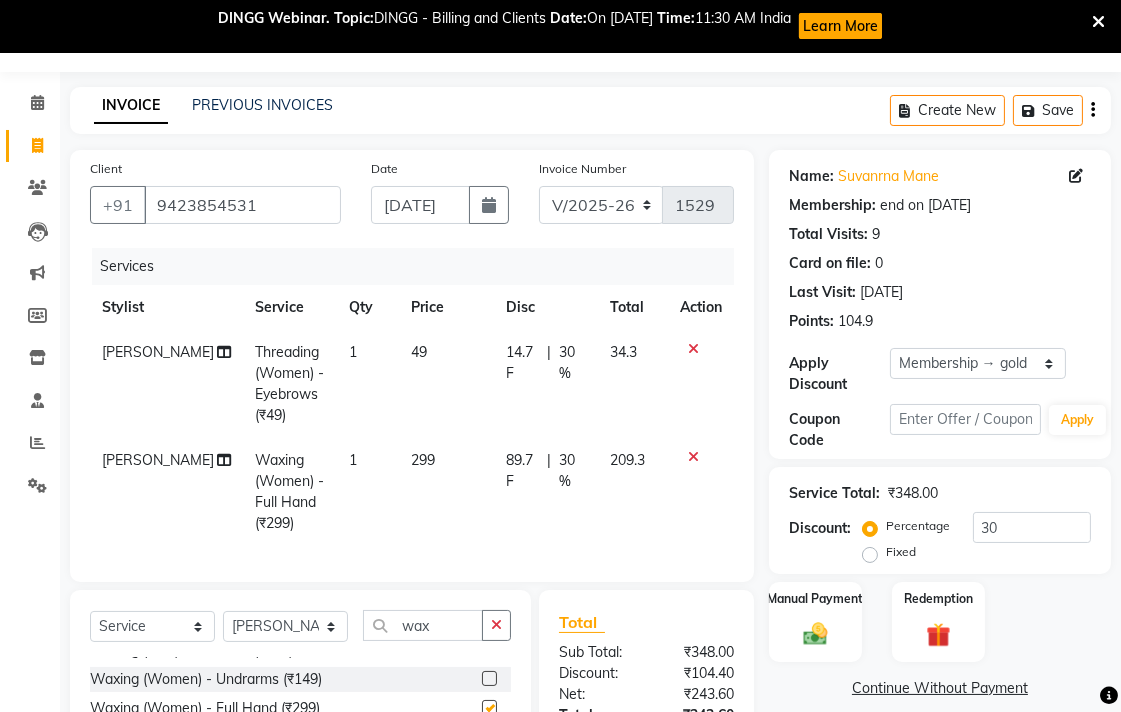 checkbox on "false" 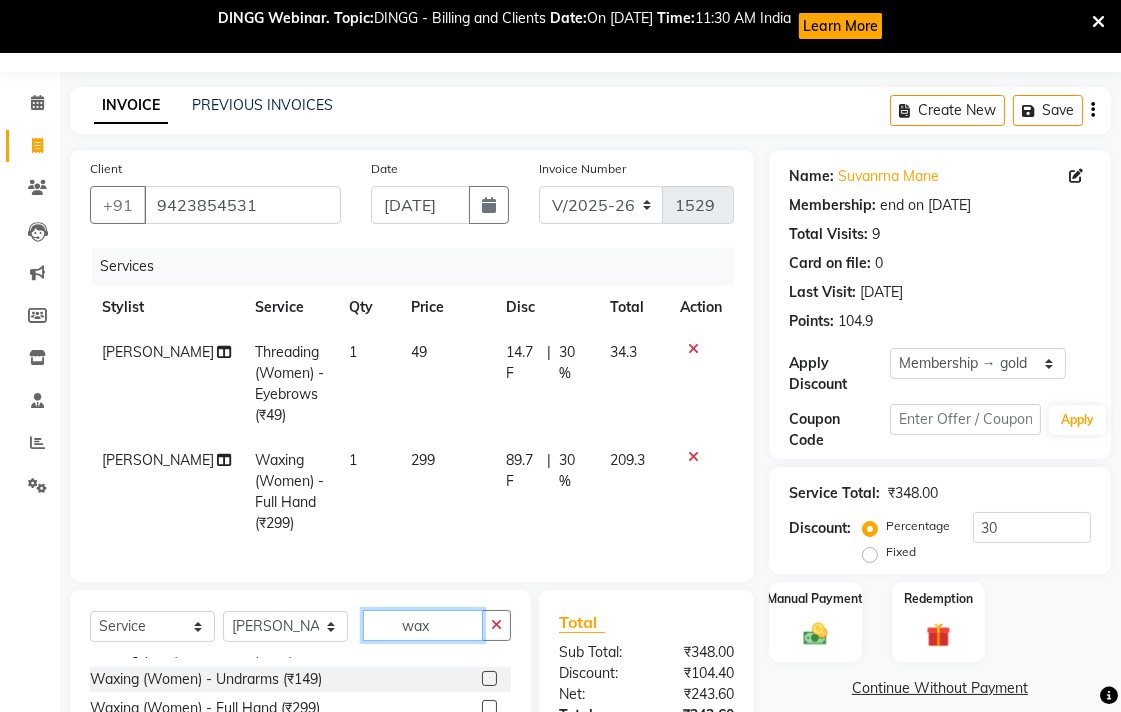 click on "wax" 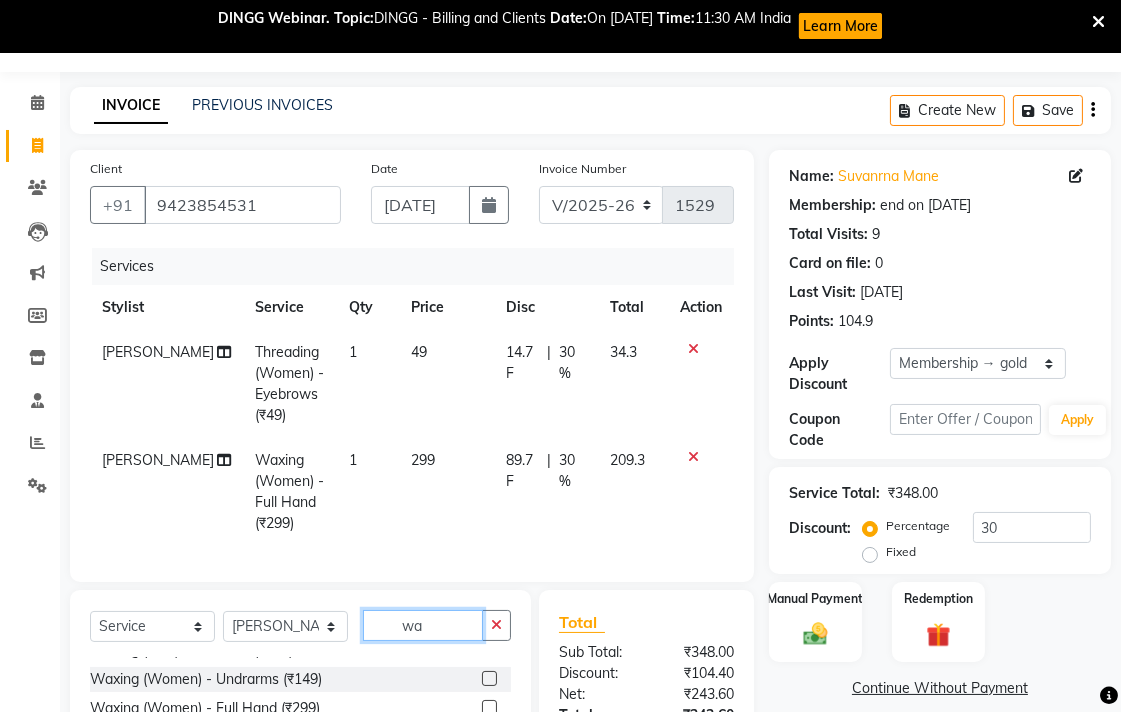 type on "w" 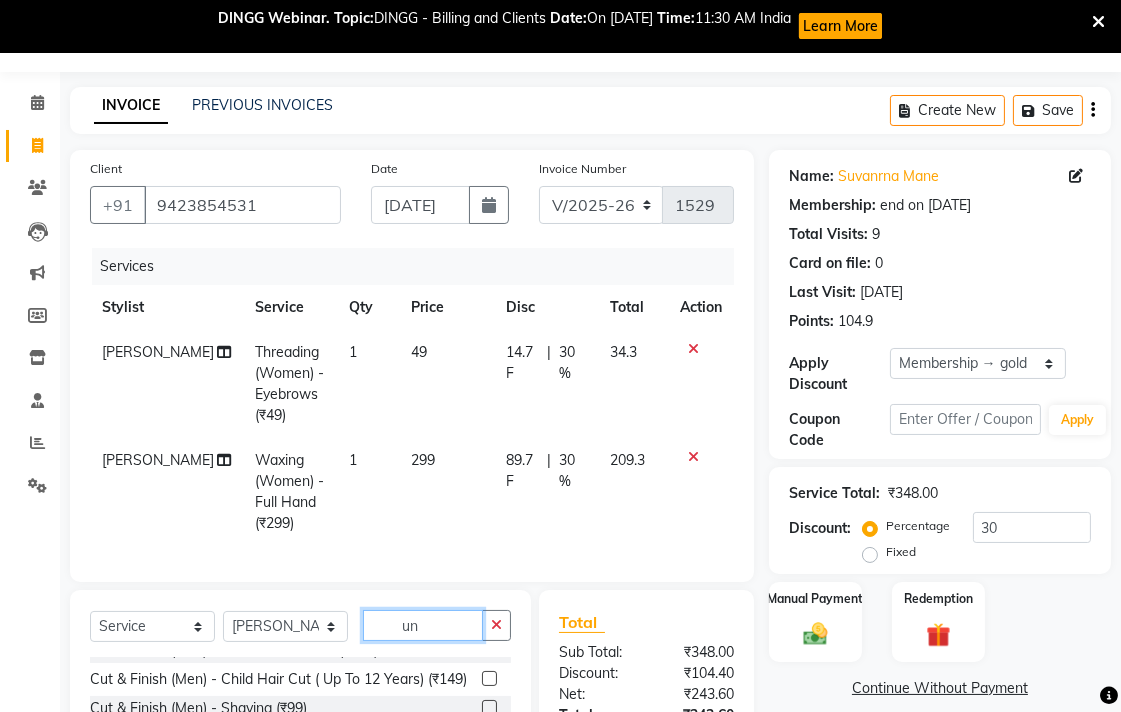 scroll, scrollTop: 0, scrollLeft: 0, axis: both 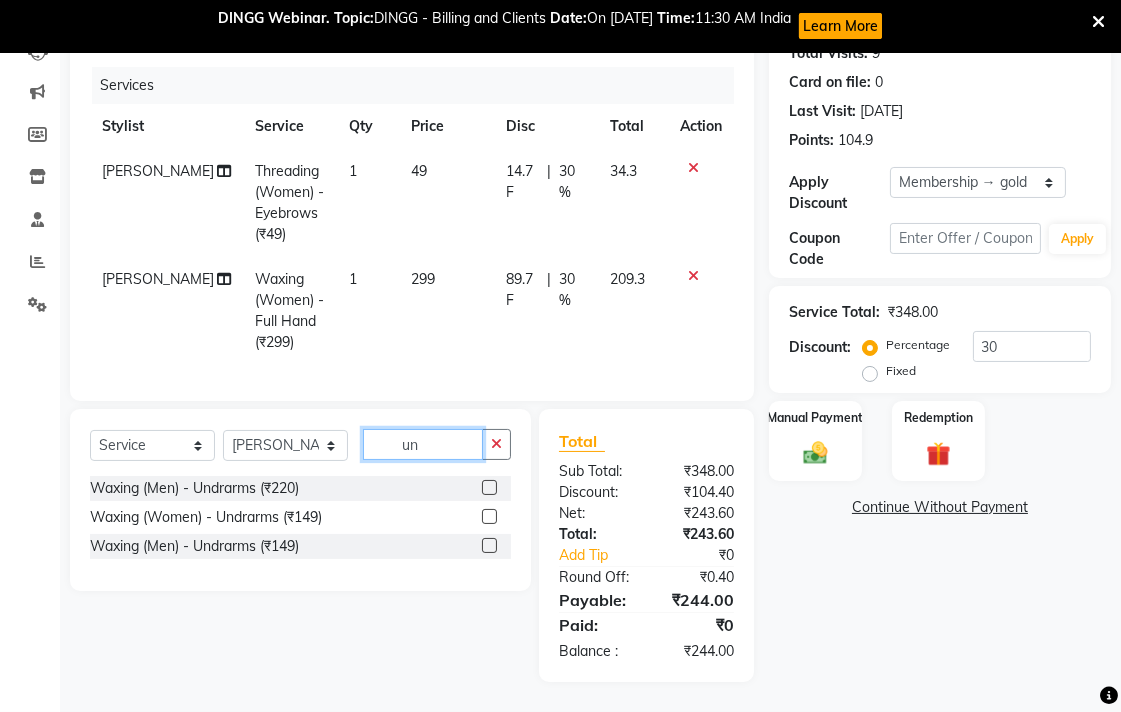 type on "un" 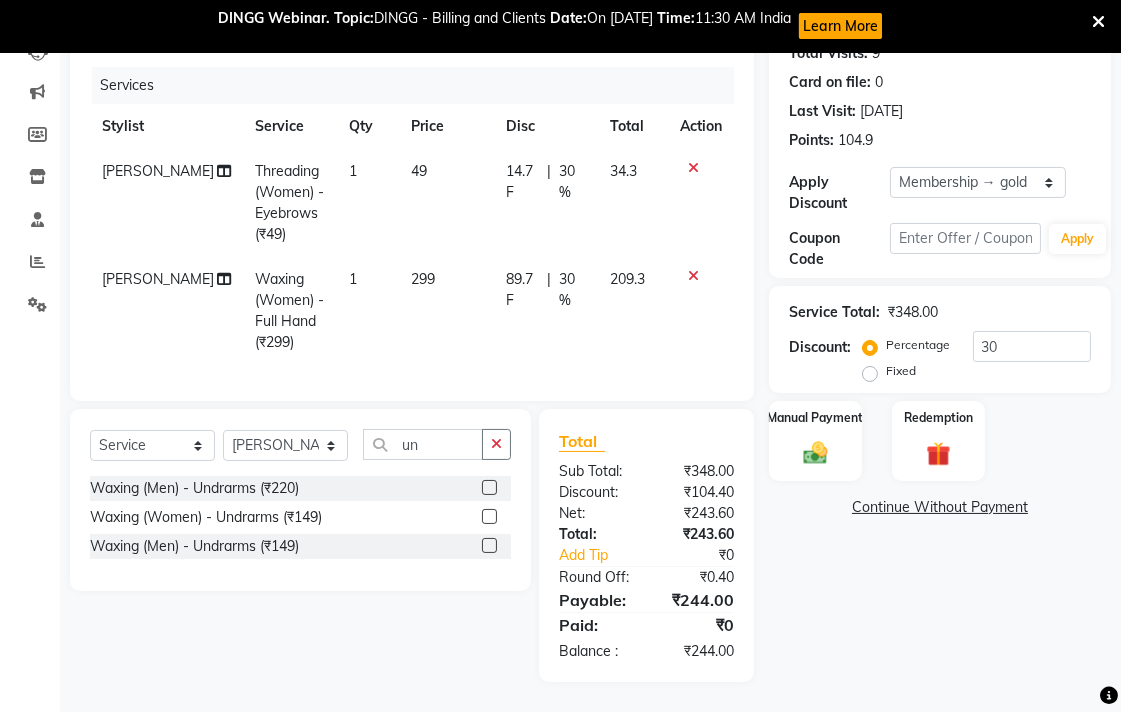 click 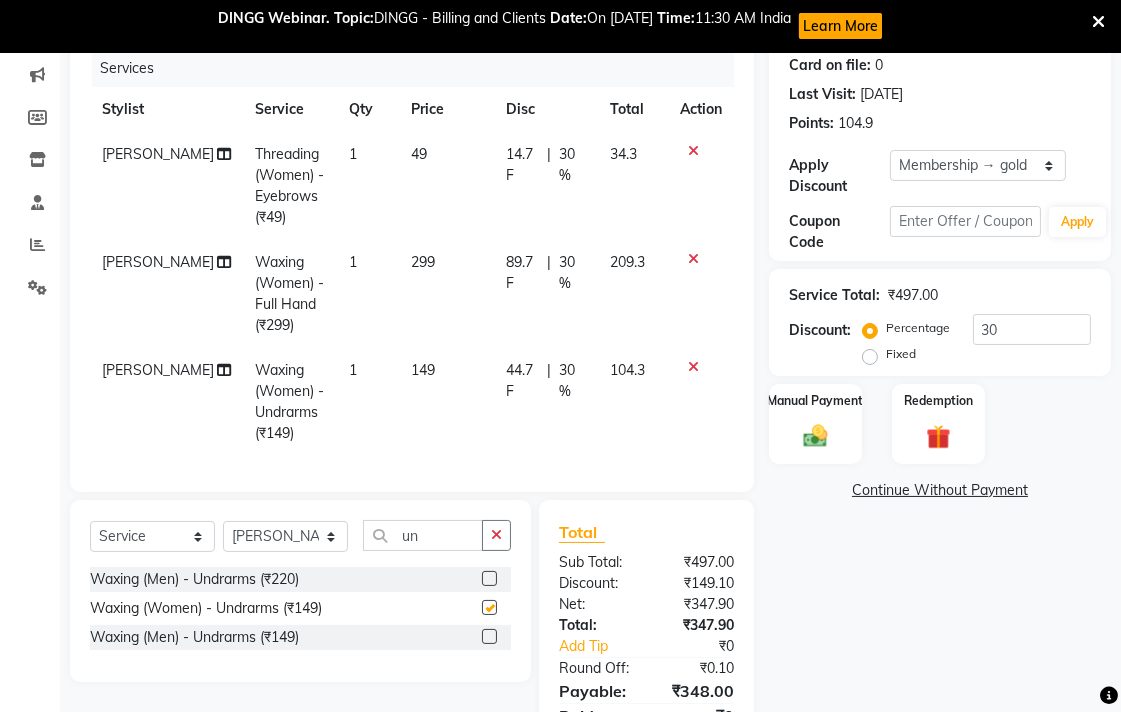 checkbox on "false" 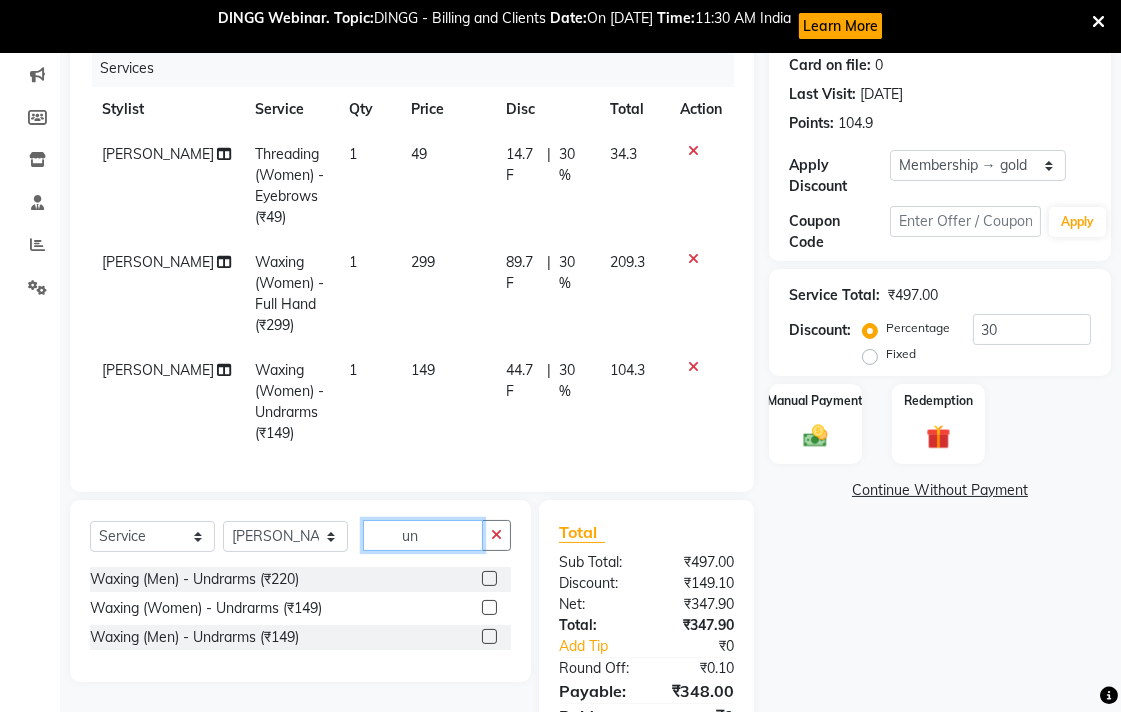 click on "un" 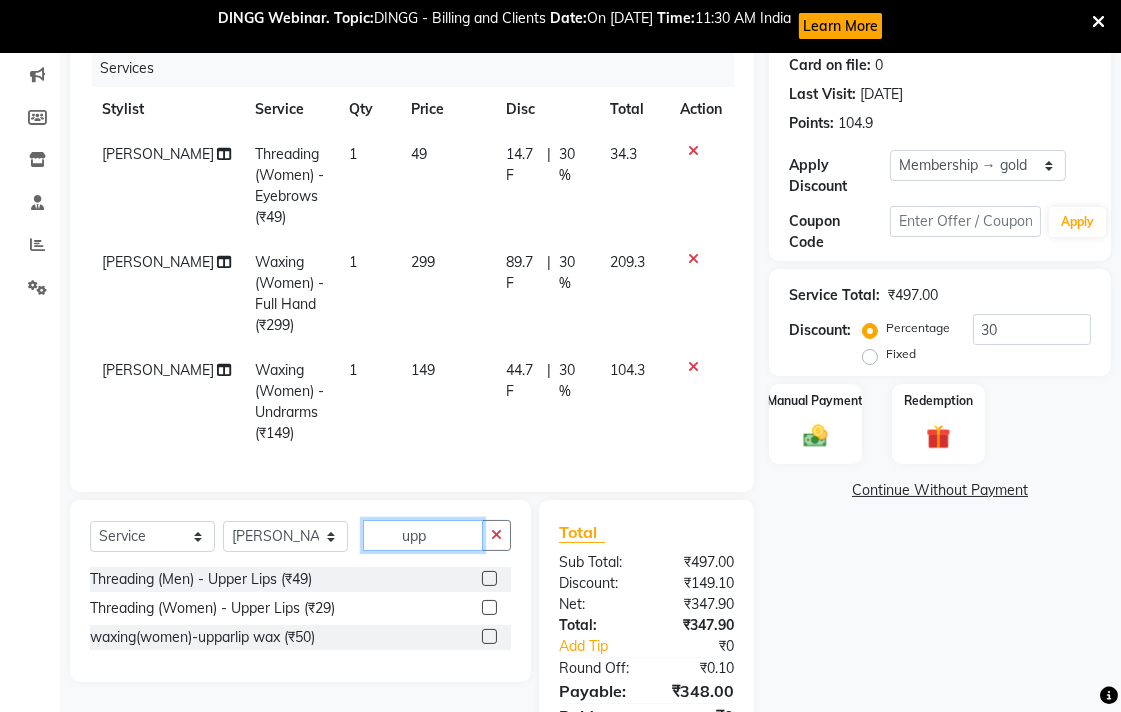 type on "upp" 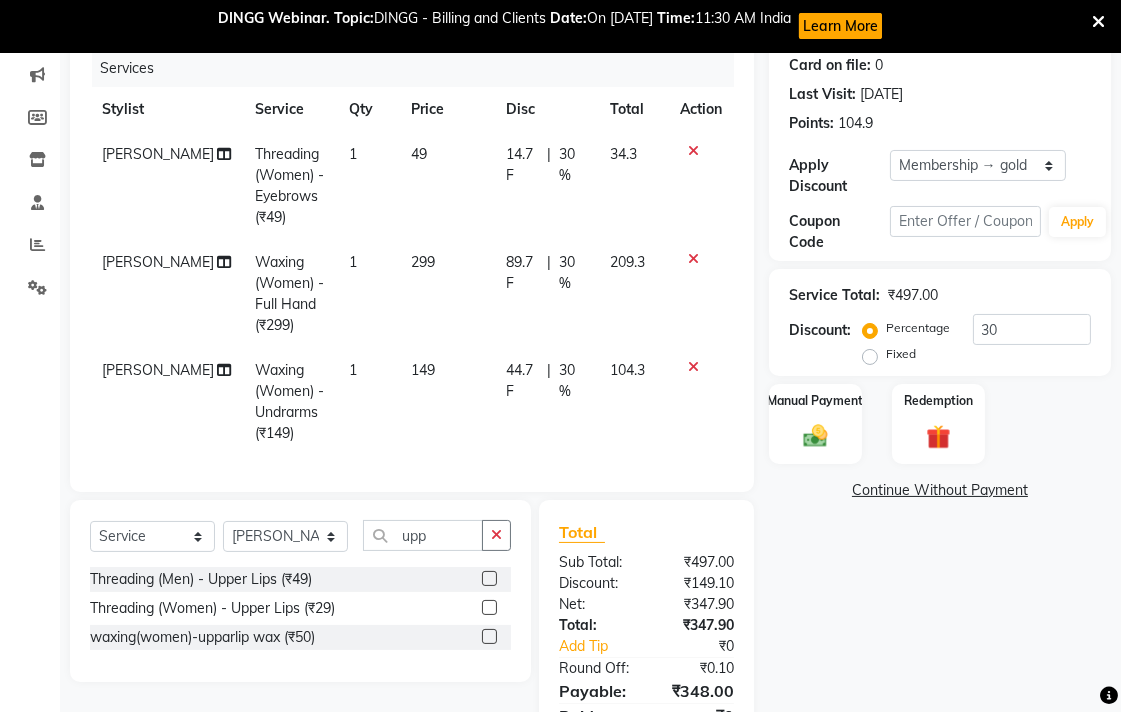 click 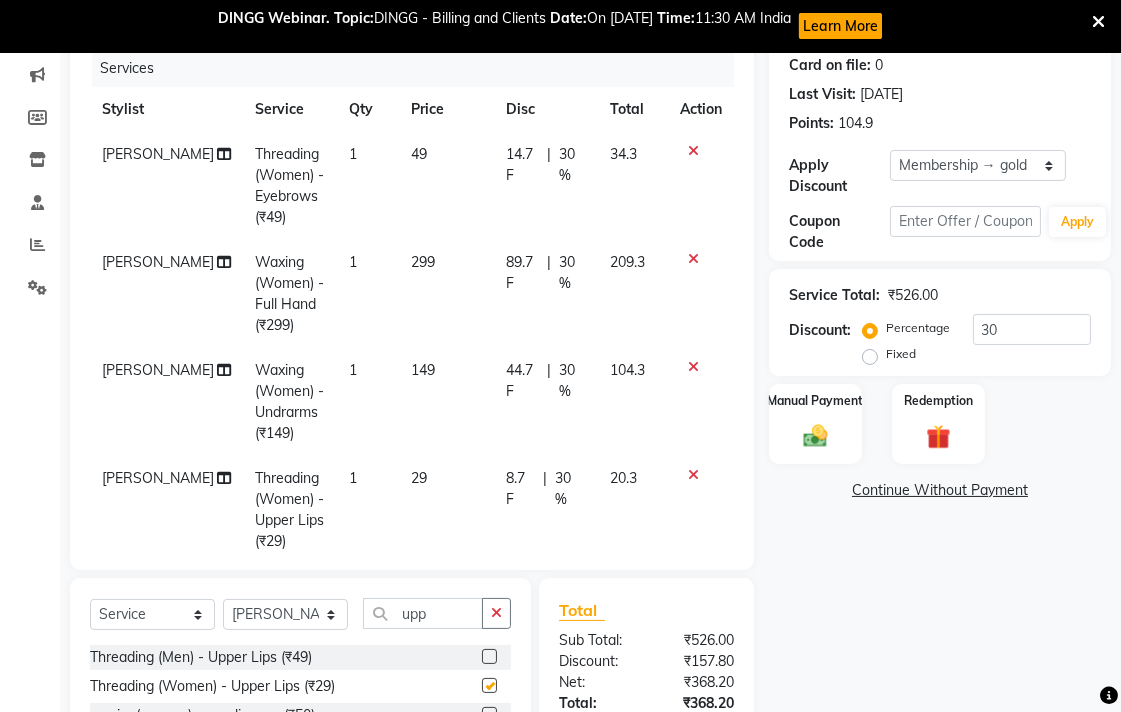 checkbox on "false" 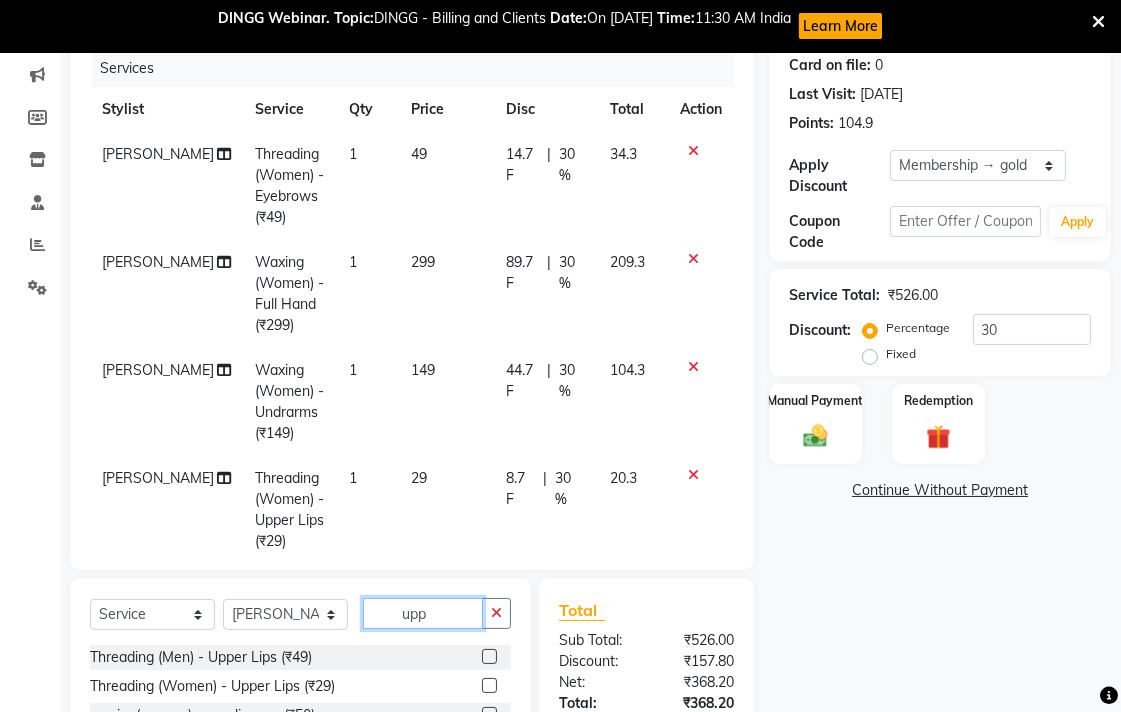 click on "upp" 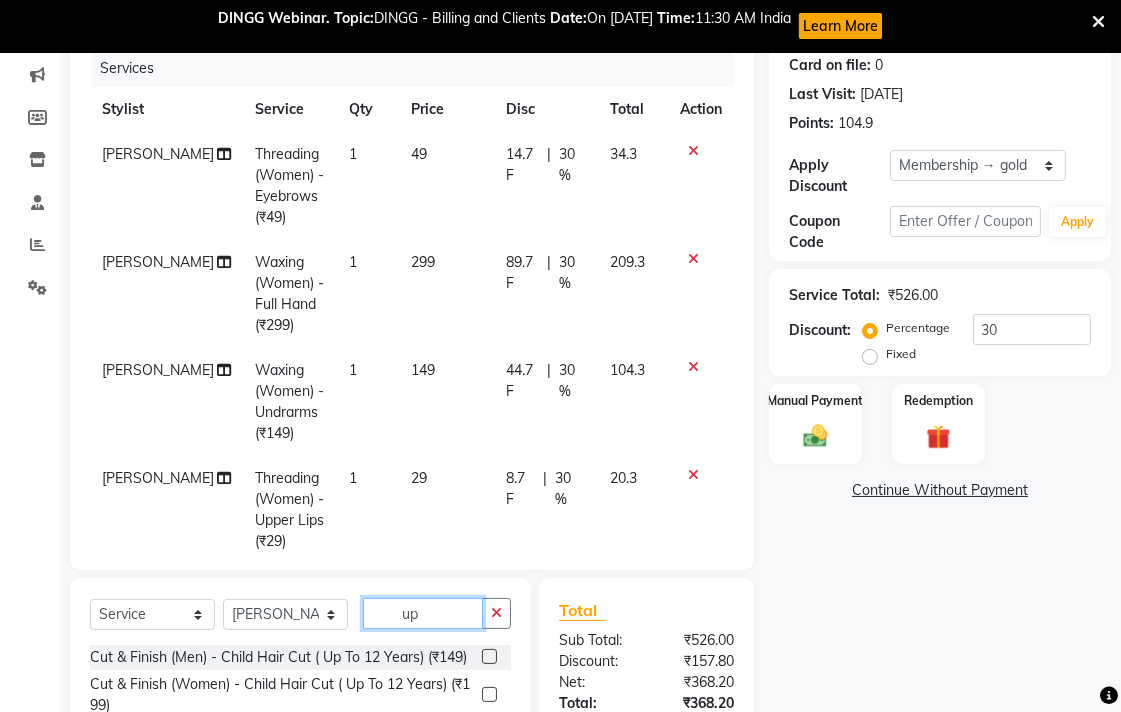 type on "u" 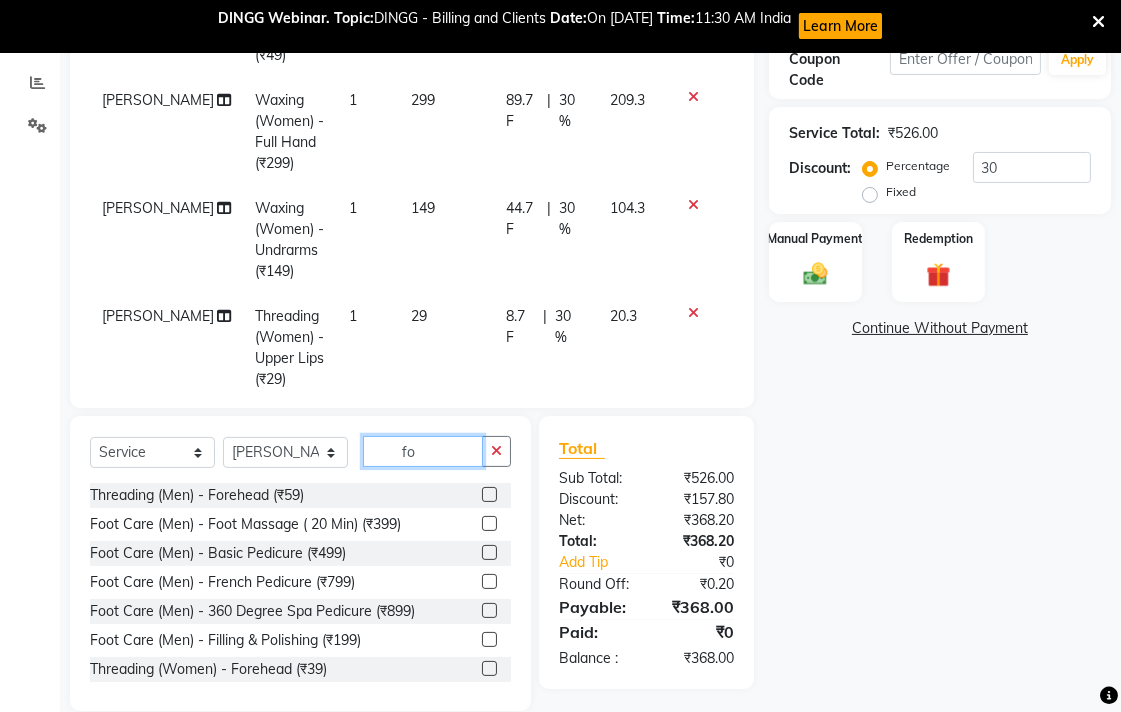 scroll, scrollTop: 442, scrollLeft: 0, axis: vertical 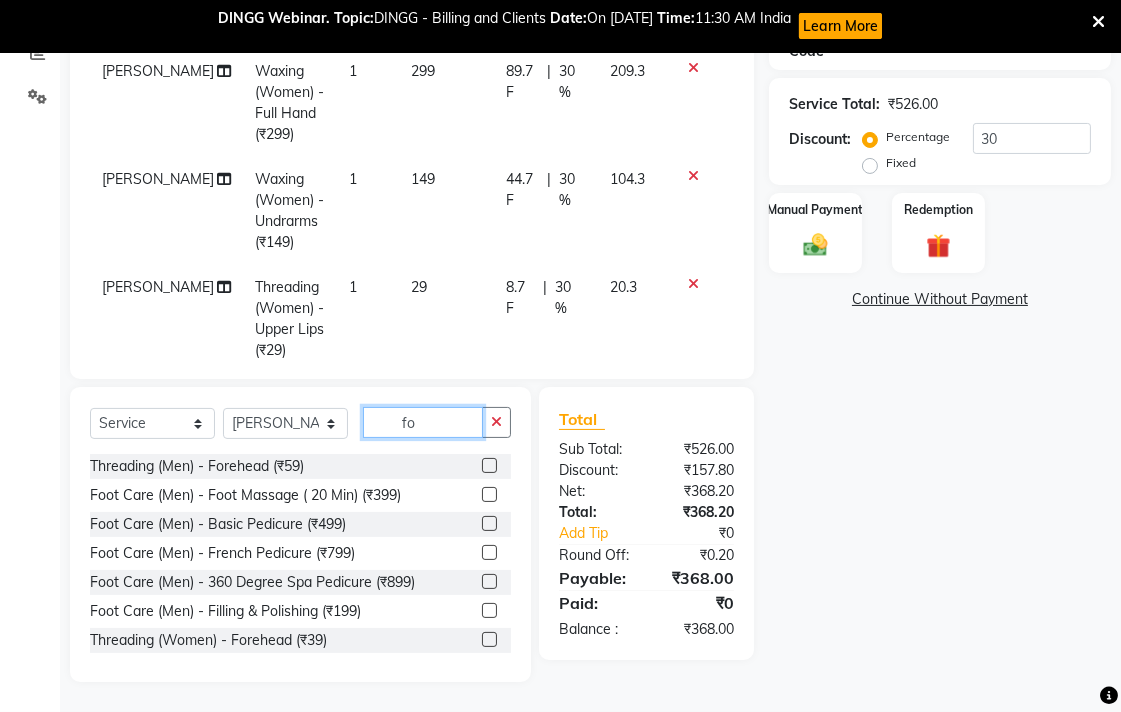 type on "fo" 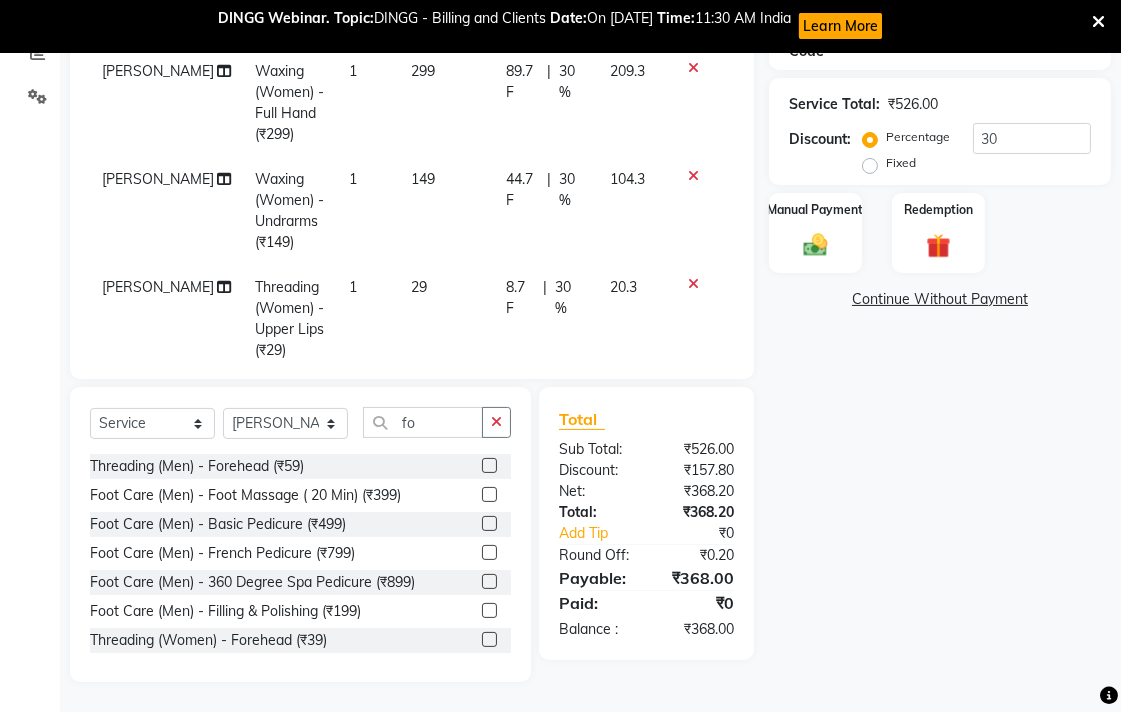 click 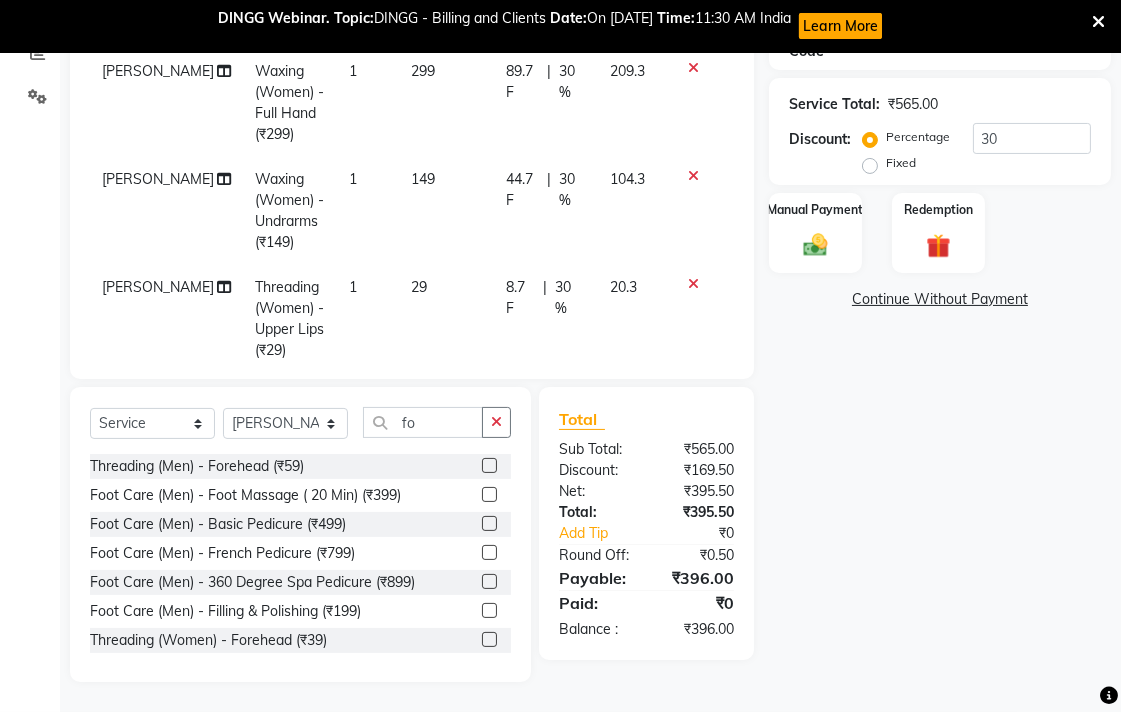 click 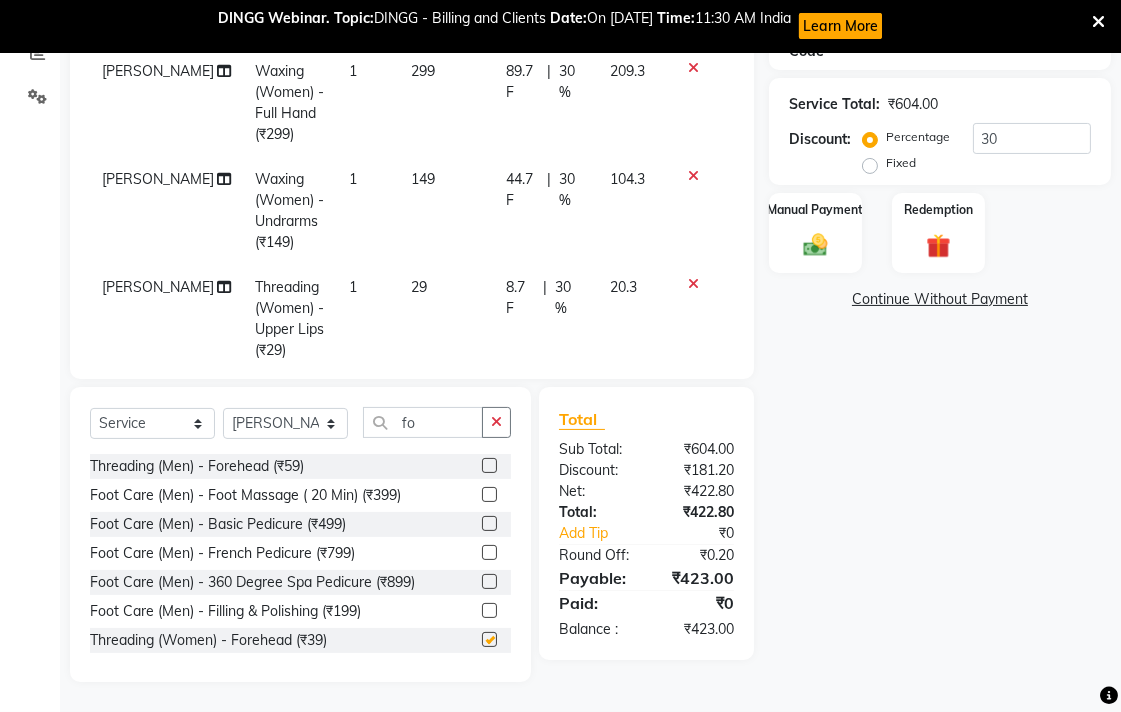 checkbox on "false" 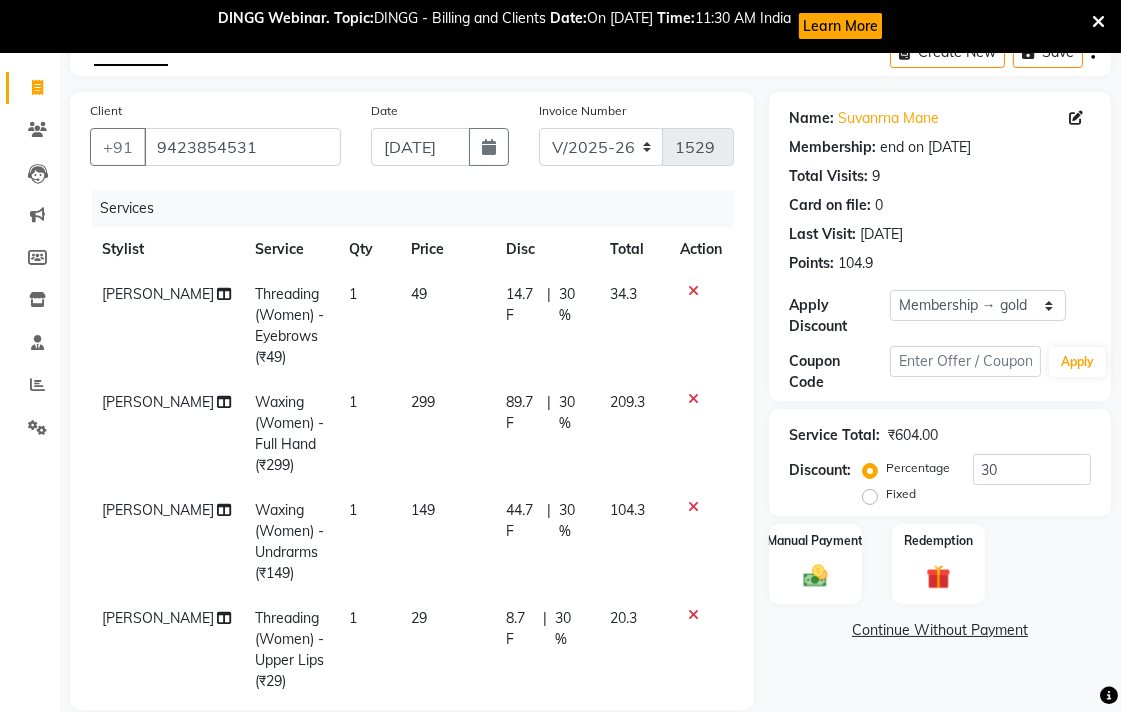 scroll, scrollTop: 108, scrollLeft: 0, axis: vertical 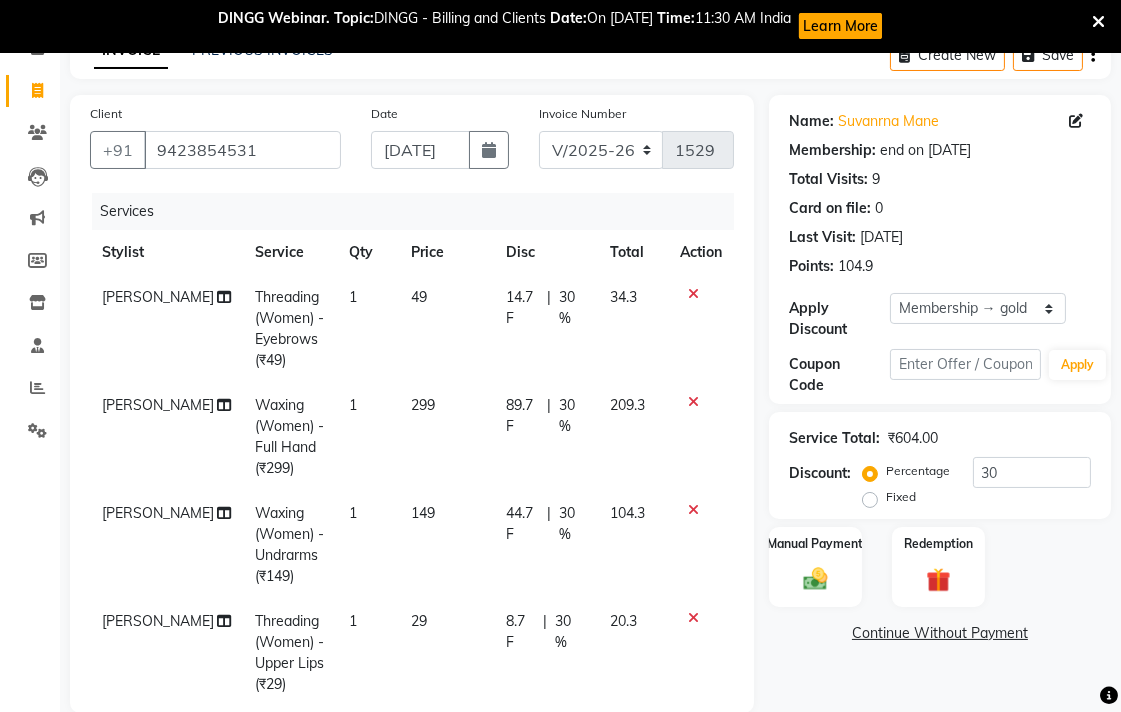 click on "299" 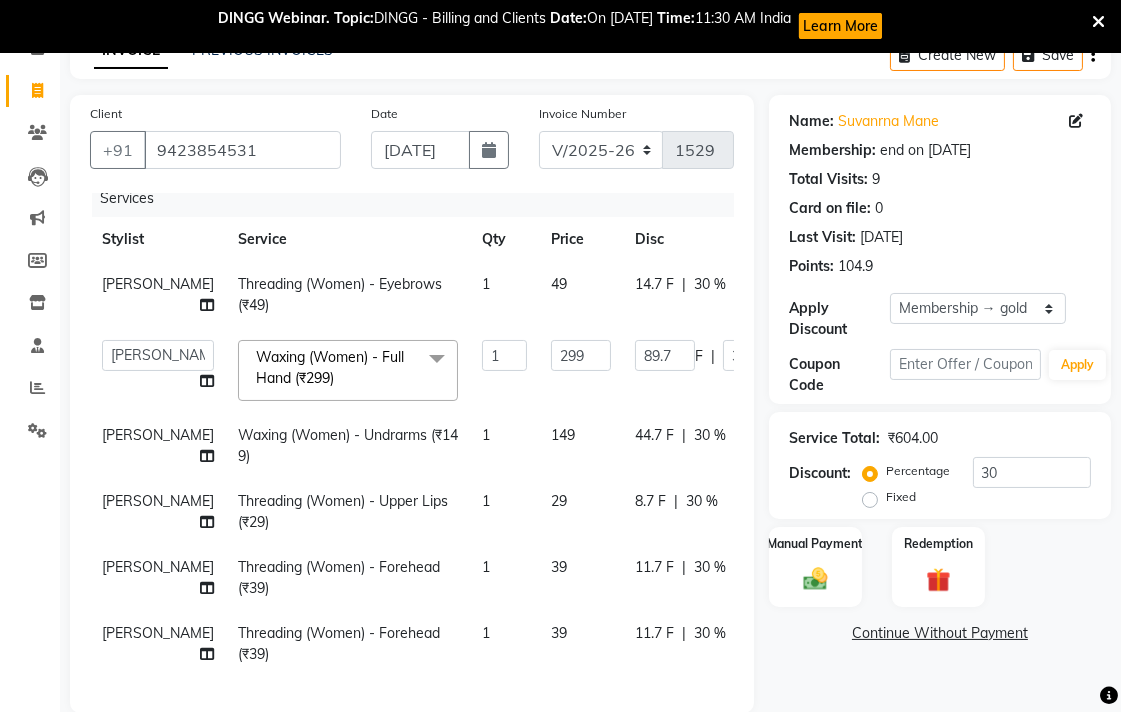 scroll, scrollTop: 134, scrollLeft: 0, axis: vertical 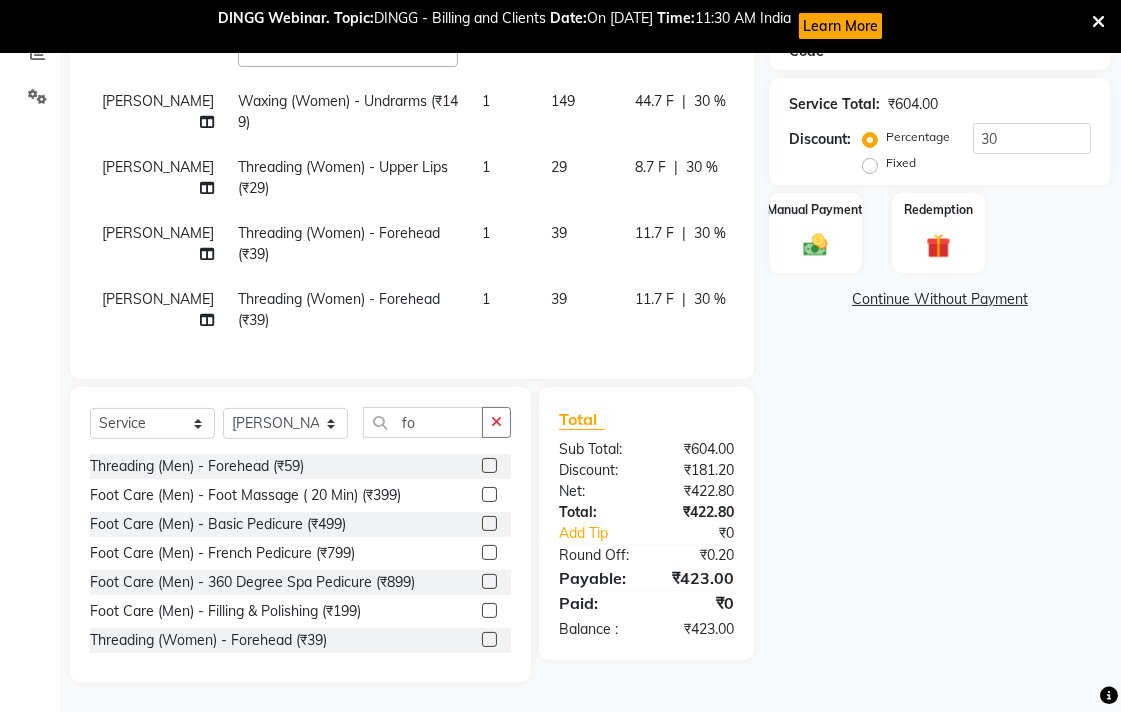 click on "39" 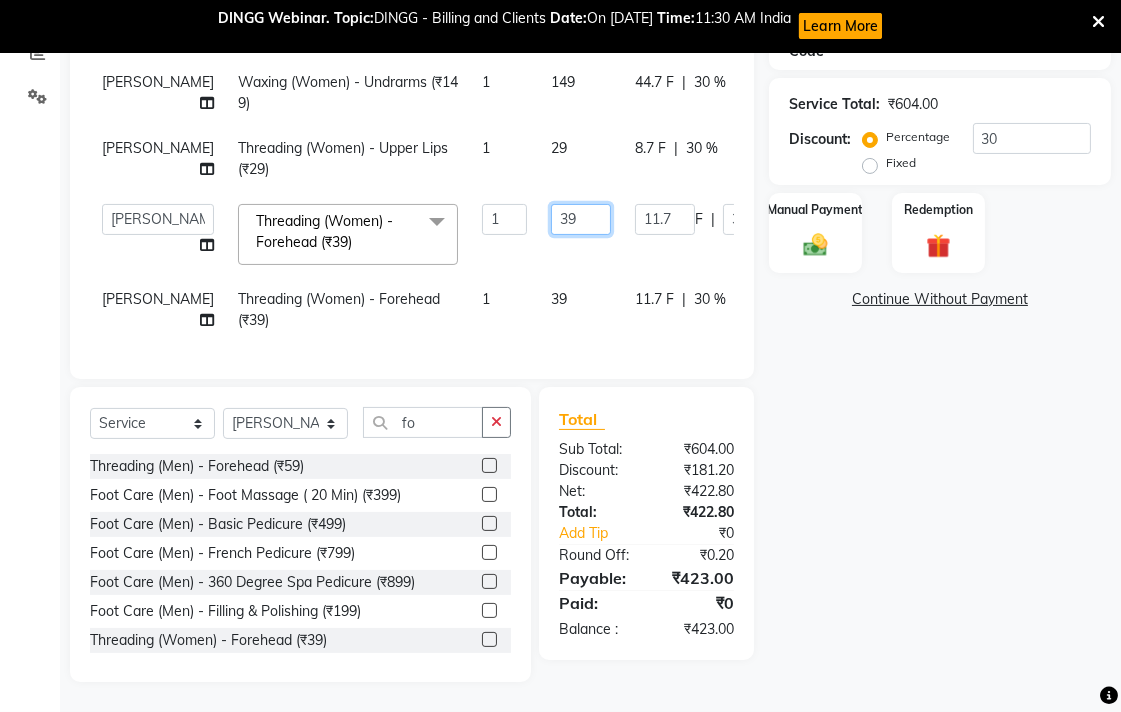 click on "39" 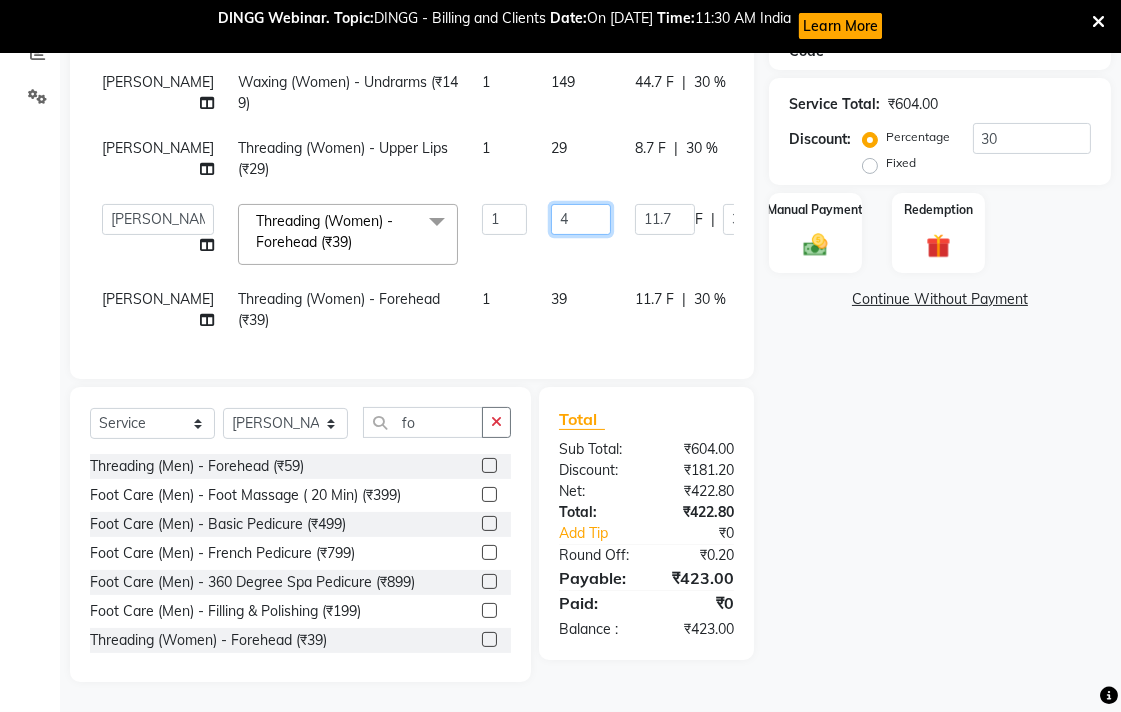 type on "40" 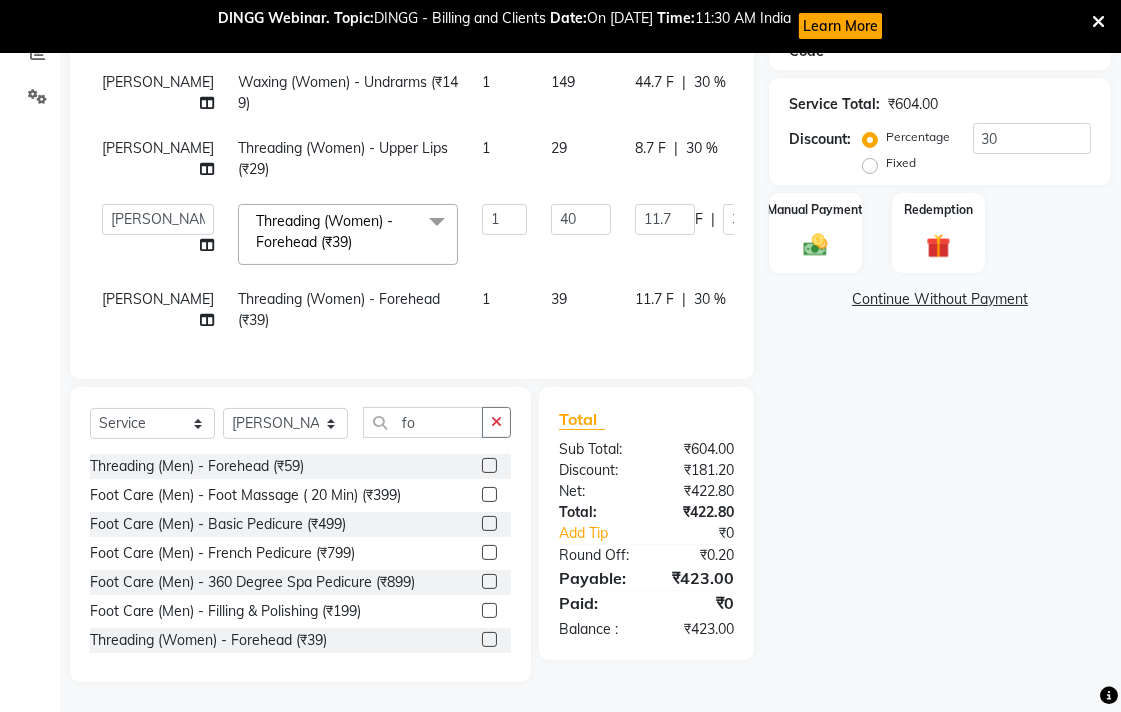 click on "39" 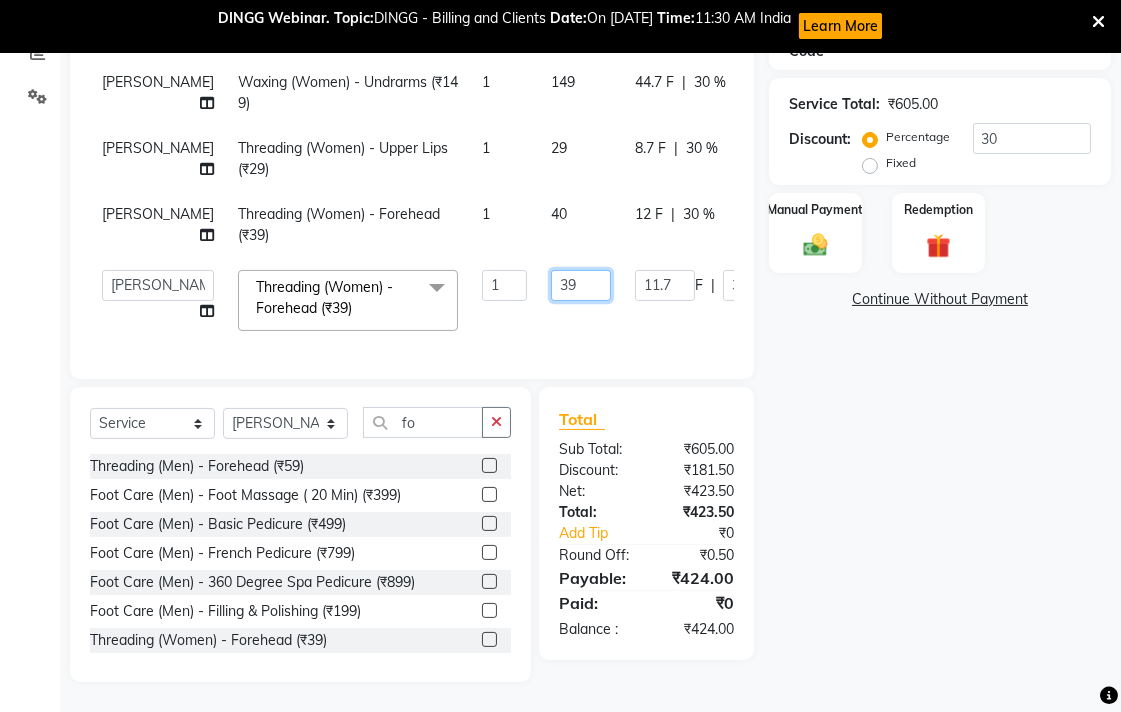 click on "39" 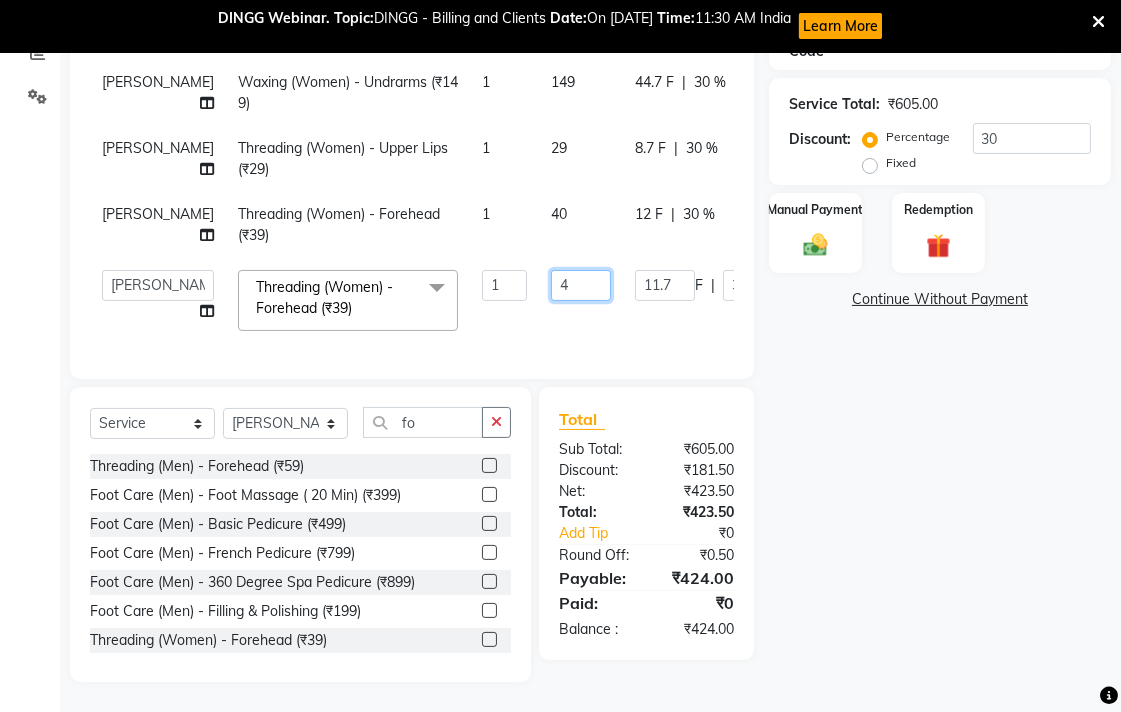 type on "40" 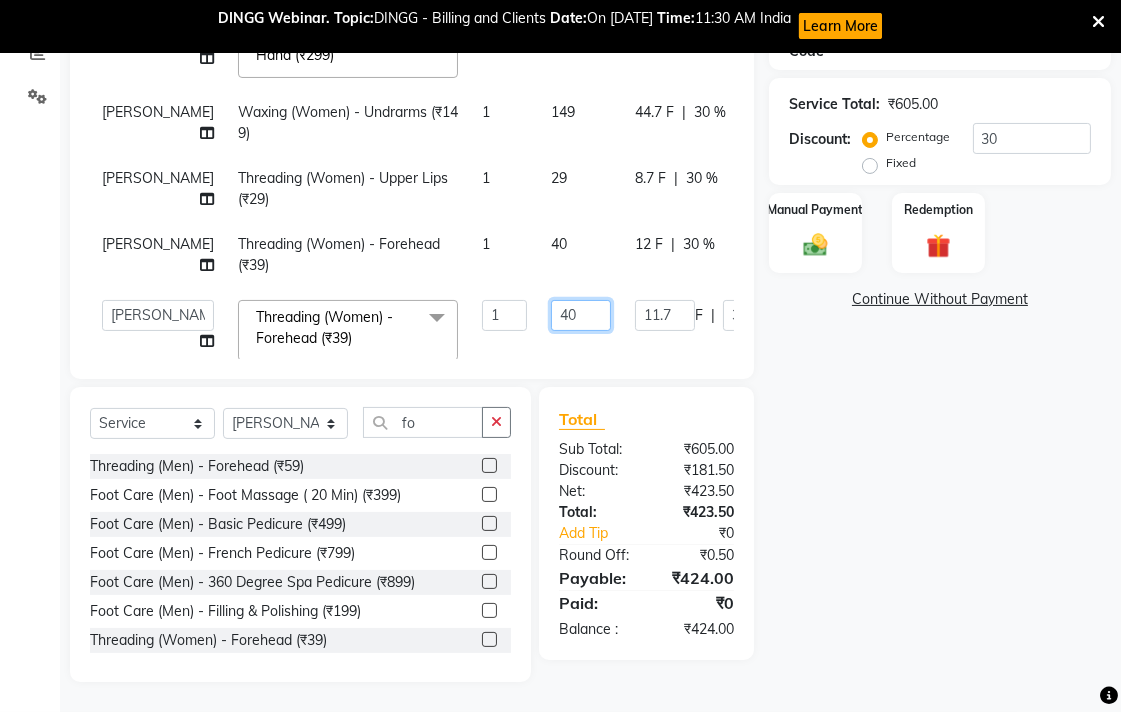 scroll, scrollTop: 0, scrollLeft: 0, axis: both 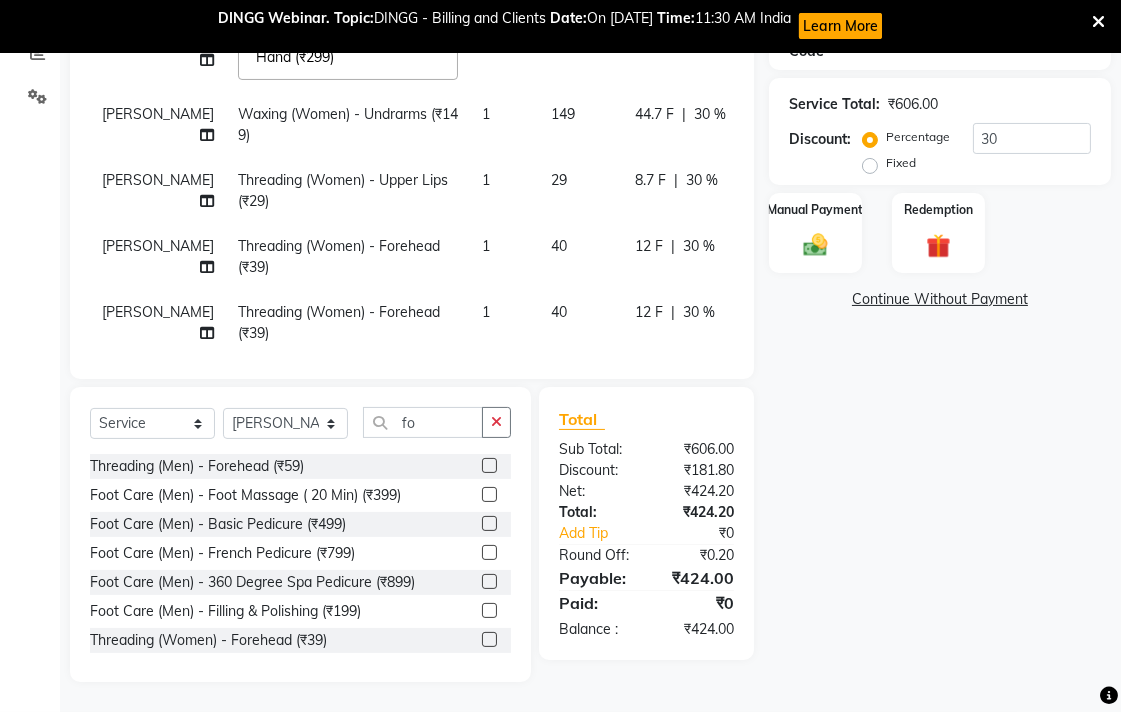 click on "29" 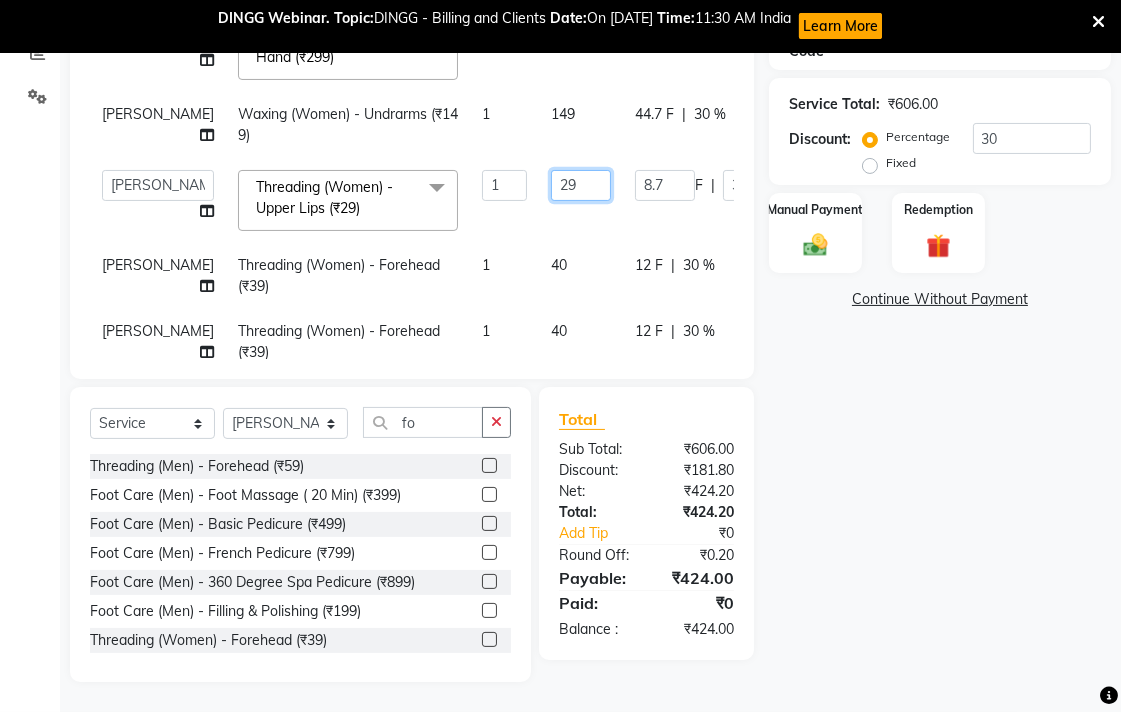 click on "29" 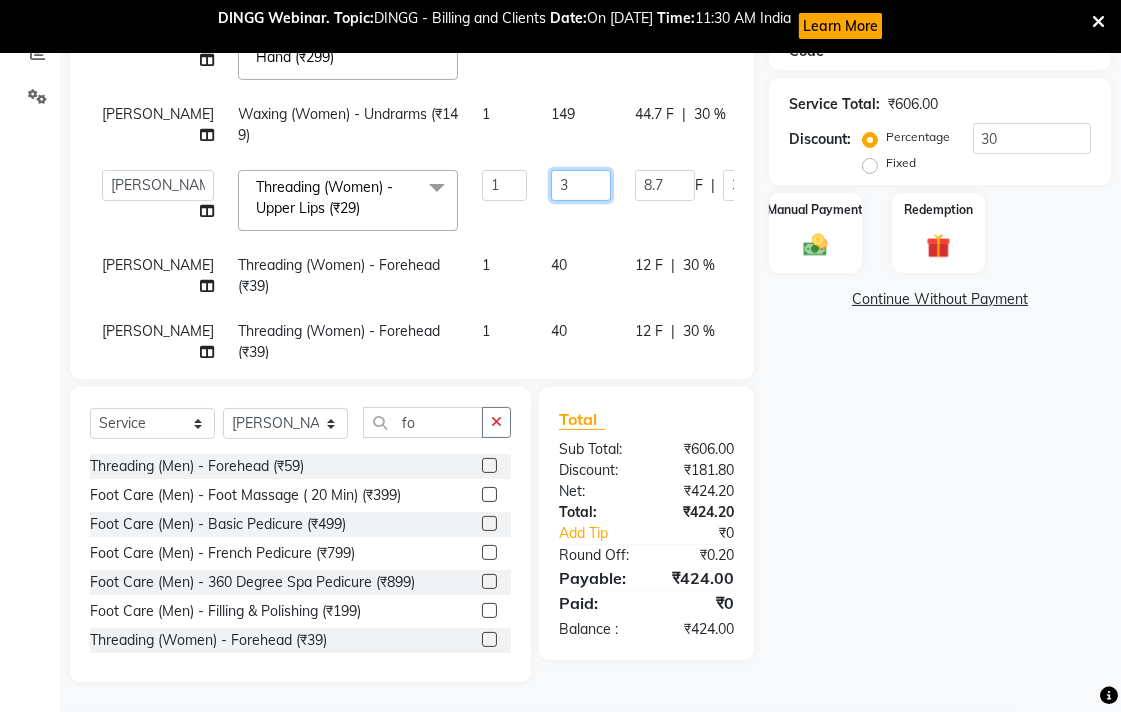 type on "30" 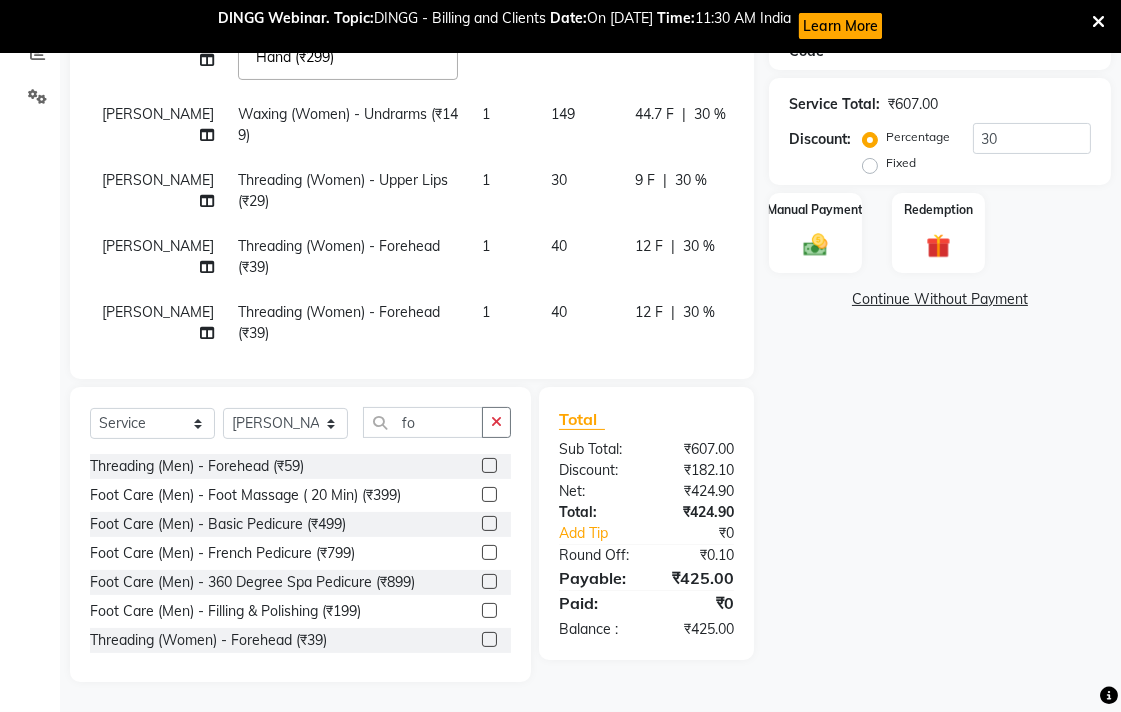 click on "149" 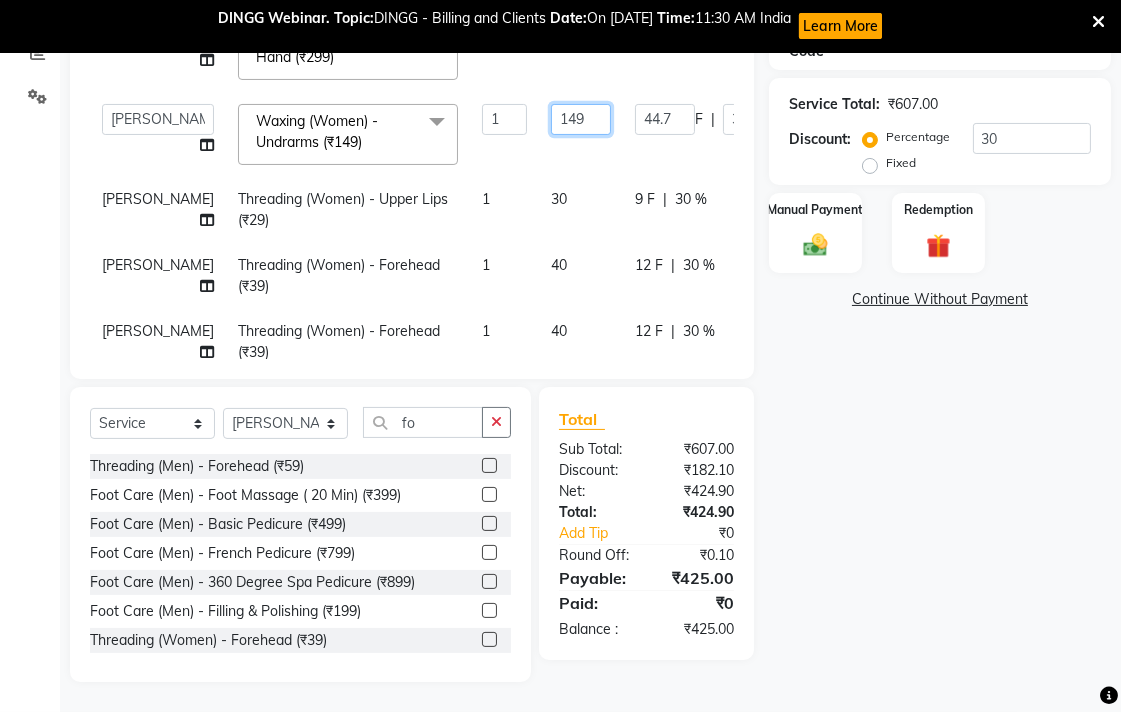 click on "149" 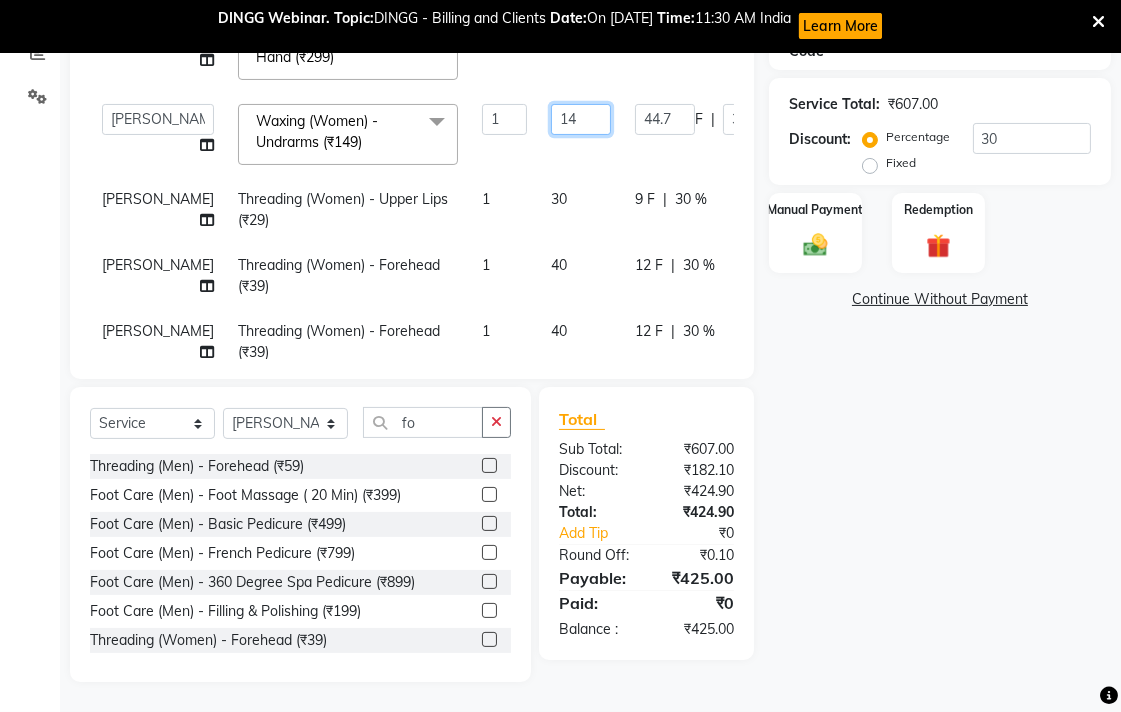 type on "1" 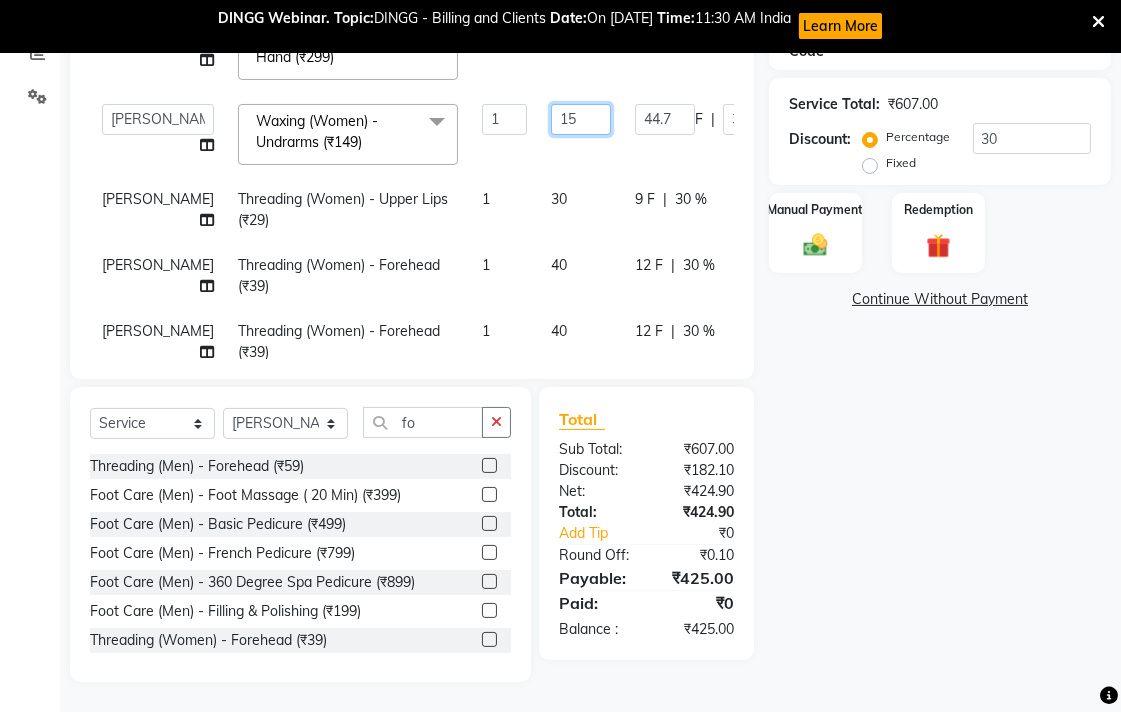type on "150" 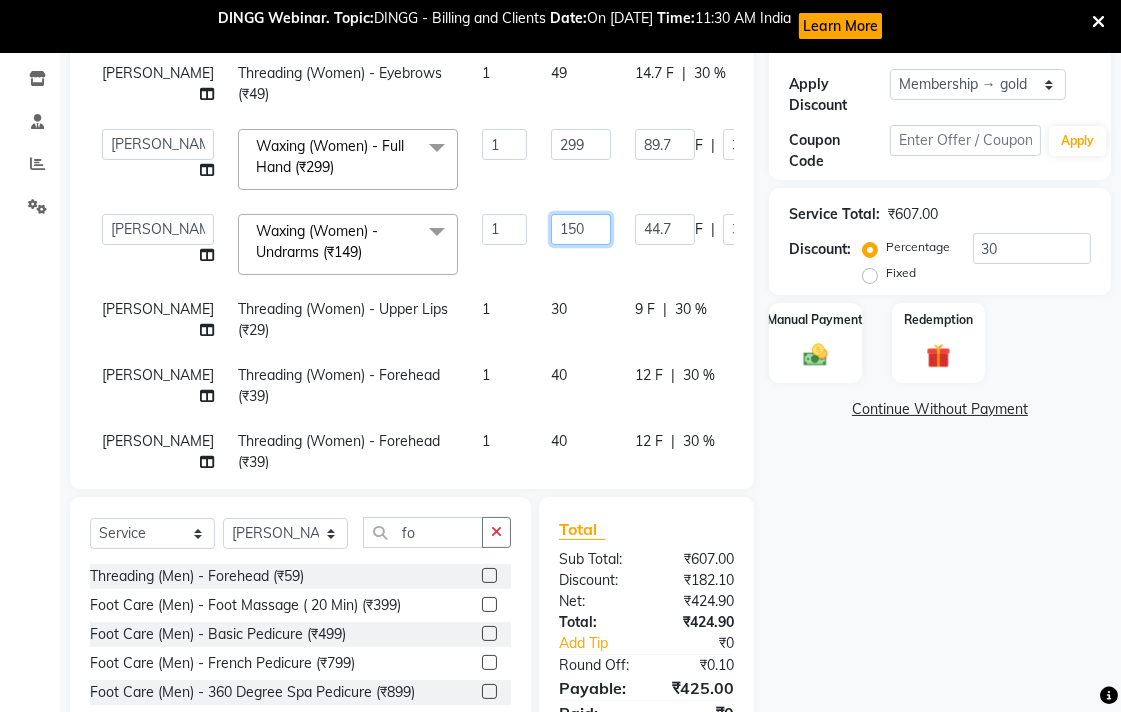 scroll, scrollTop: 331, scrollLeft: 0, axis: vertical 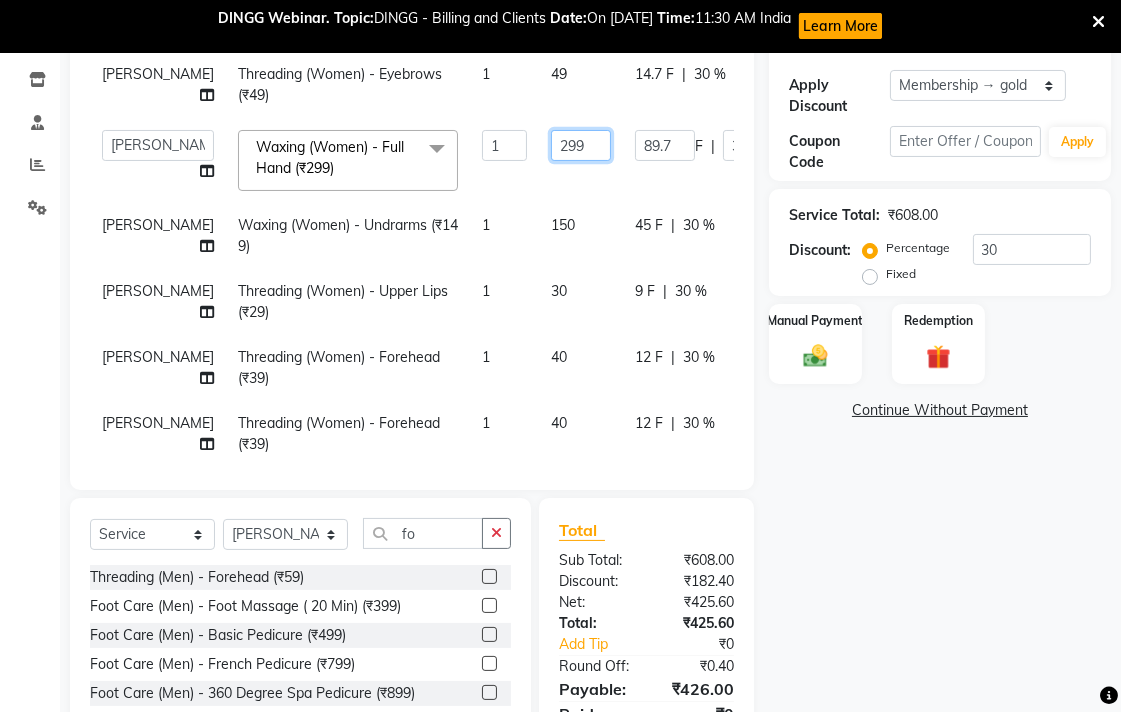 click on "299" 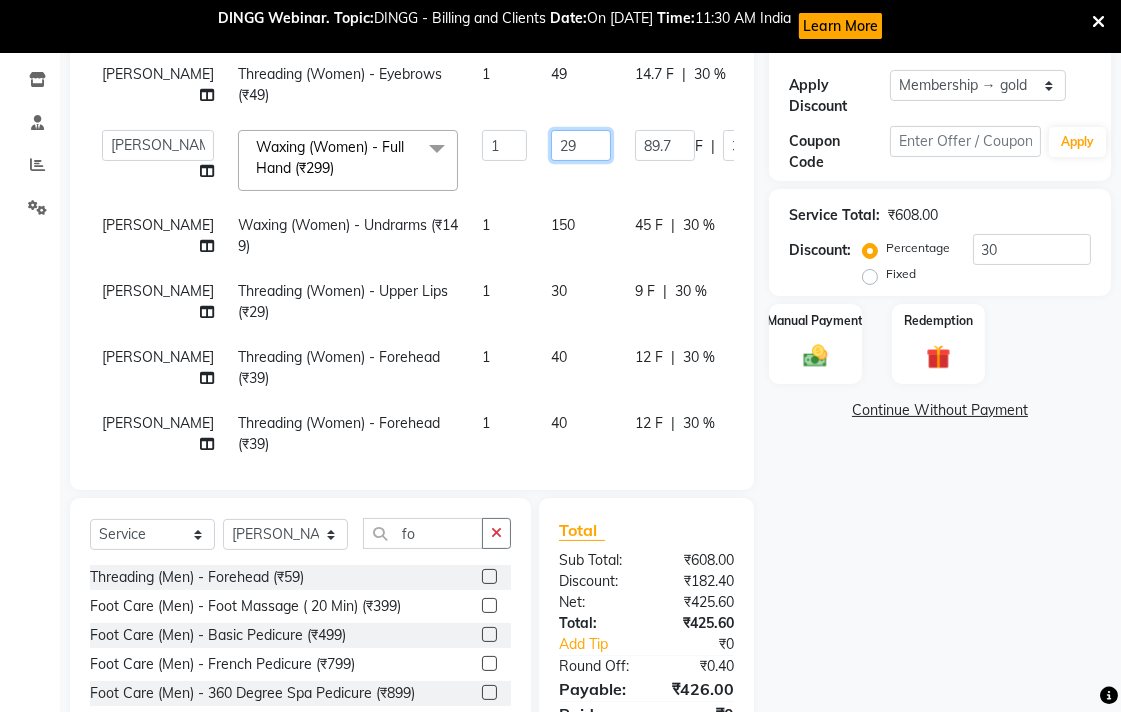 type on "2" 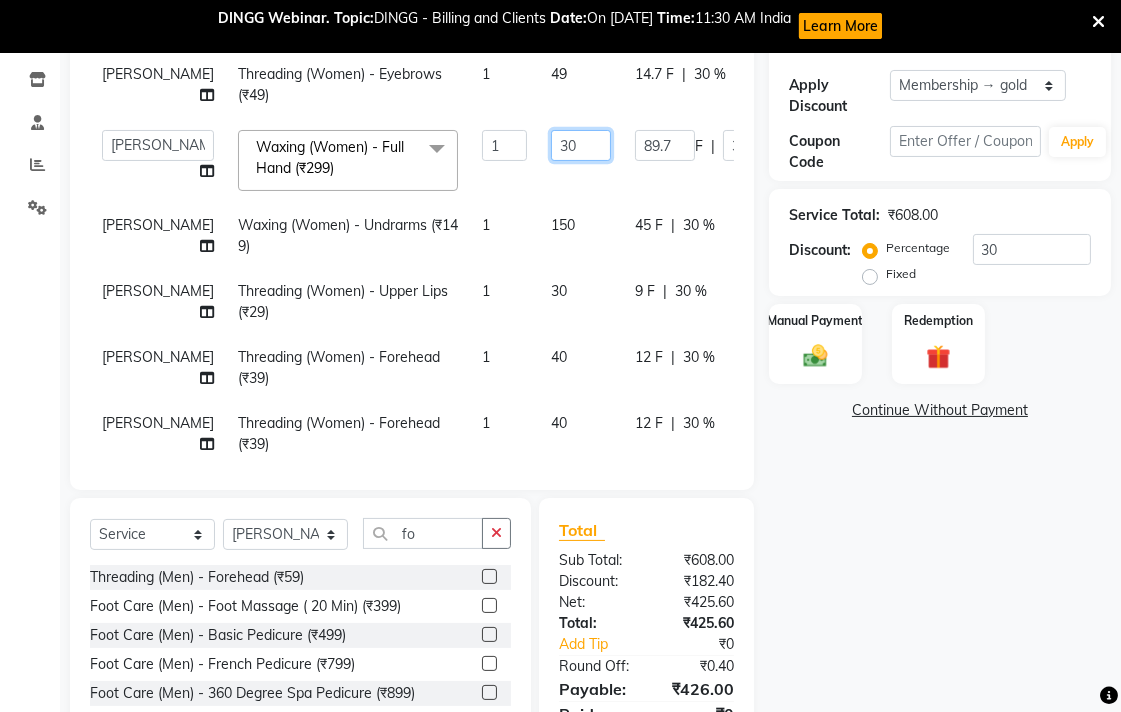 type on "300" 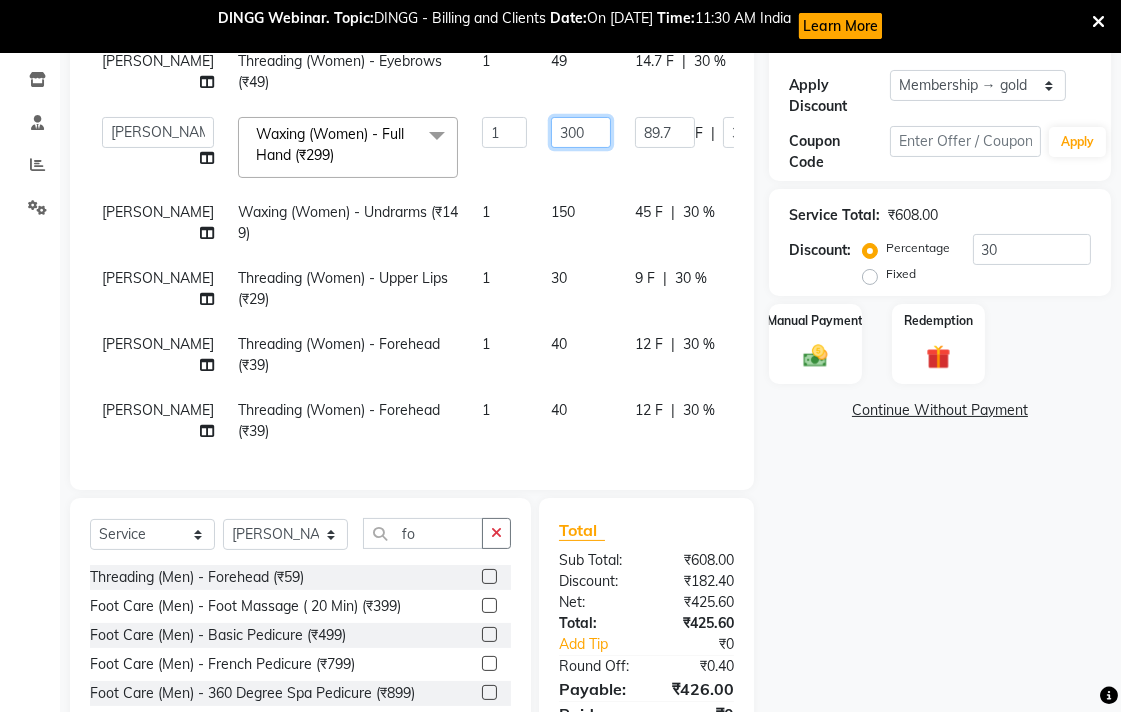 scroll, scrollTop: 134, scrollLeft: 0, axis: vertical 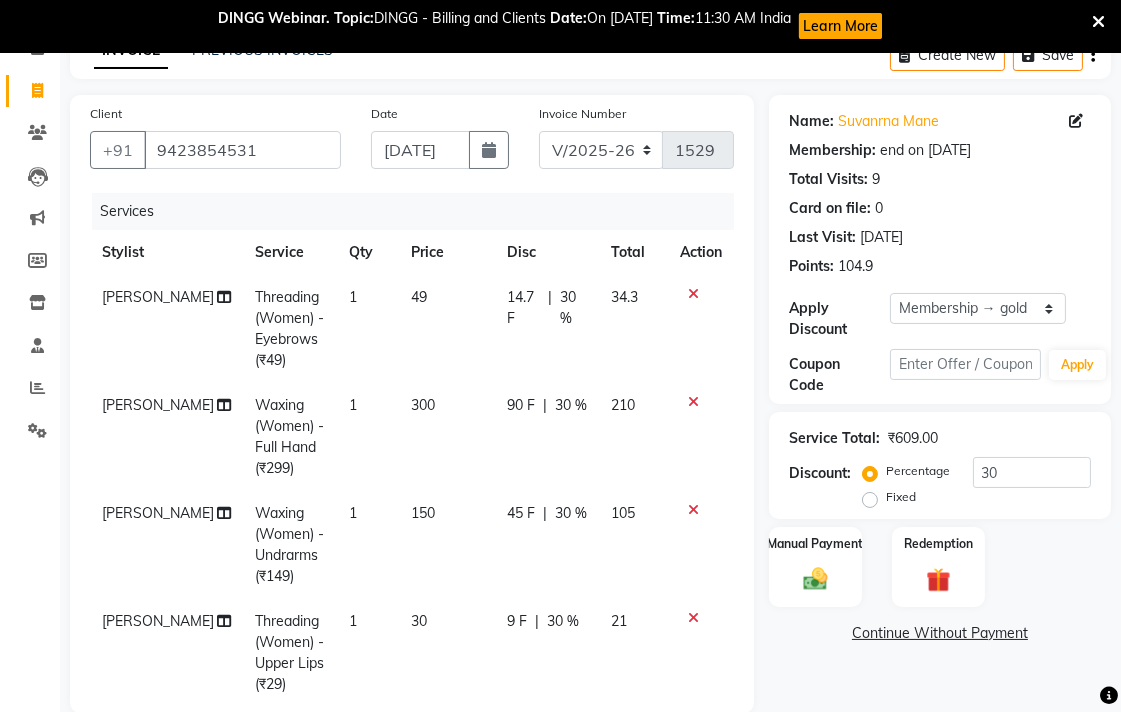 click on "savli [PERSON_NAME] Threading (Women) - Eyebrows (₹49) 1 49 14.7 F | 30 % 34.3" 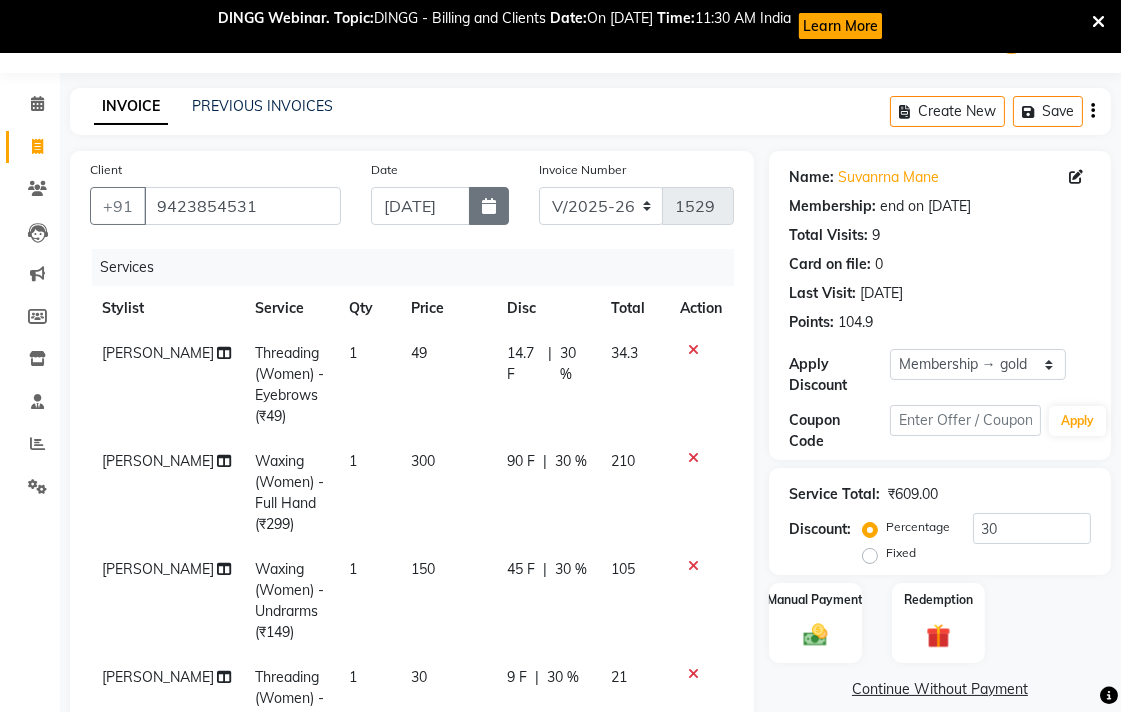 scroll, scrollTop: 0, scrollLeft: 0, axis: both 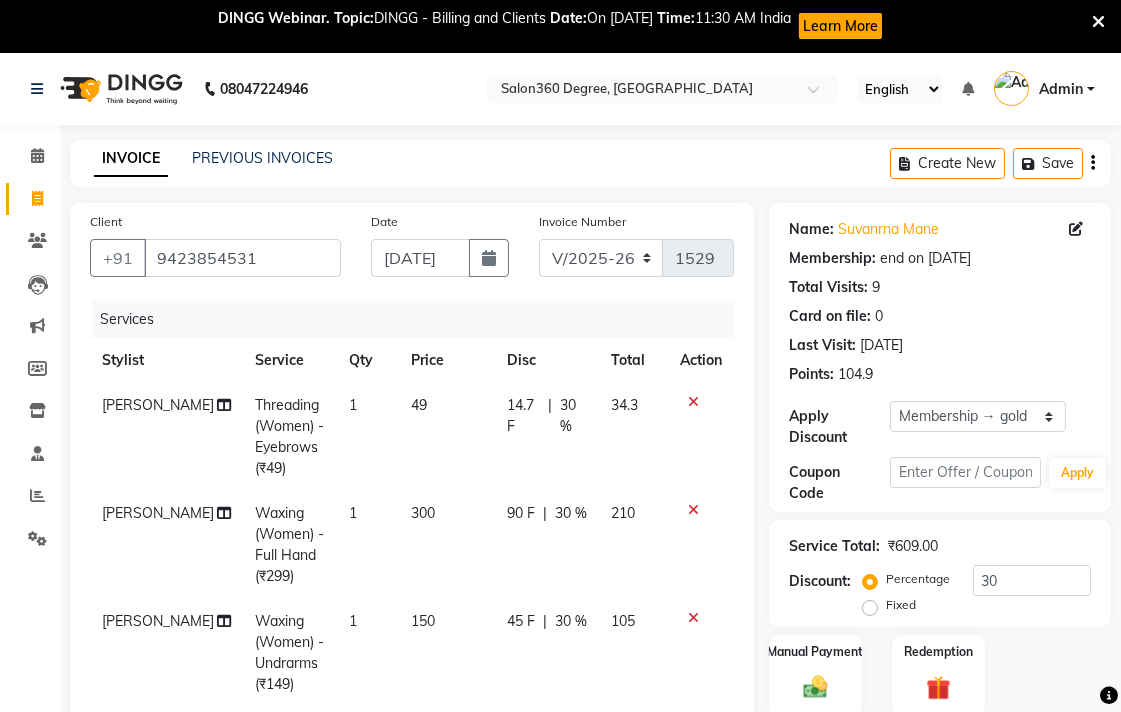 click on "49" 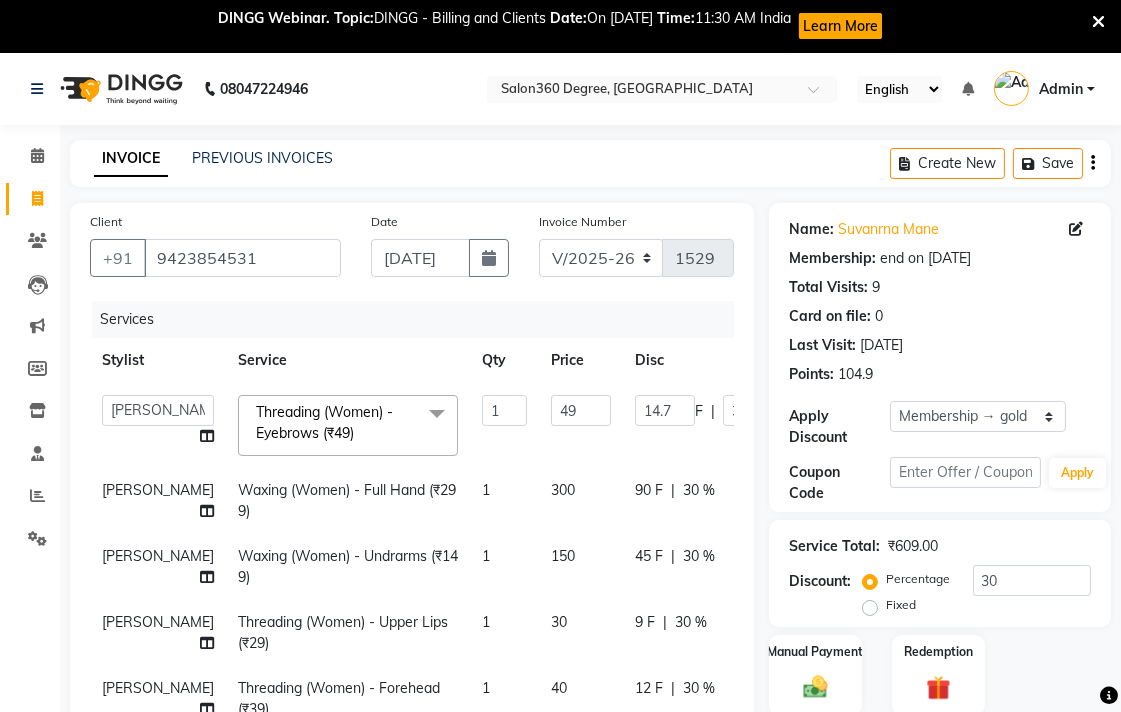 click on "Threading (Women) - Eyebrows (₹49)  x Cut & Finish (Men) - Hair Cut (₹249) Cut & Finish (Men) - Shampoo & Conditioning (₹99) Cut & Finish (Men) - Advance Hair Cut (₹299) Cut & Finish (Men) - Child Hair Cut ( Up To 12 Years) (₹149) Cut & Finish (Men) - Shaving (₹99) Cut & Finish (Men) - [PERSON_NAME] Designing (₹149) nail art (₹1900) FREE EYEBRO  (₹0) FACE SCARBING (₹100) pearsing (₹400) [PERSON_NAME] color (₹199) mustace color (₹99) Fiber complex tretment (₹3500) eyerpeirsing par pear (₹300) [PERSON_NAME] spa men (₹2000) [PERSON_NAME] hair spa women (₹3000) color aply only (₹300) bio plstia  (₹6000) Cut & Finish (Women) - Hair Cut (₹349) Cut & Finish (Women) - Shampoo & Conditioning (₹199) Cut & Finish (Women) - Advance Hair Cut (₹599) Cut & Finish (Women) - Child Hair Cut ( Up To 12 Years) (₹199) Technical Colour (Men) - Natural Colour (₹699) Technical Colour (Men) - Fashion Colour (₹699) Technical Colour (Men) - Root Touch Up (₹1) Creative Color (Men) - Ombre Colour (₹1)" 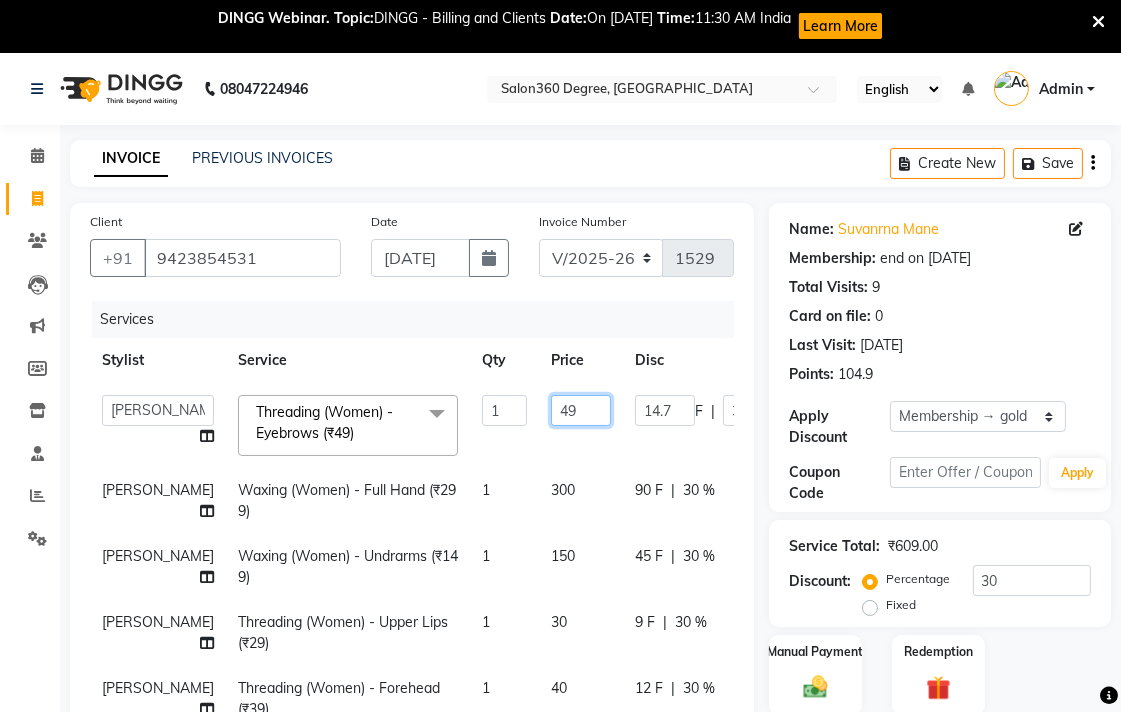 click on "49" 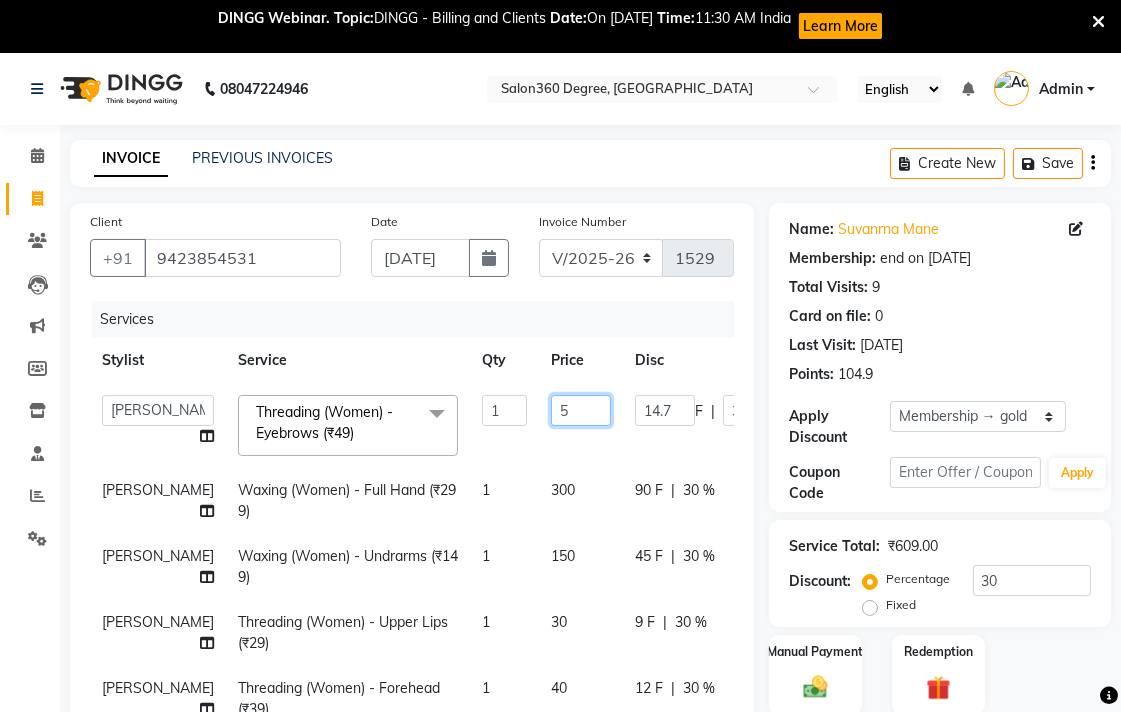 type on "50" 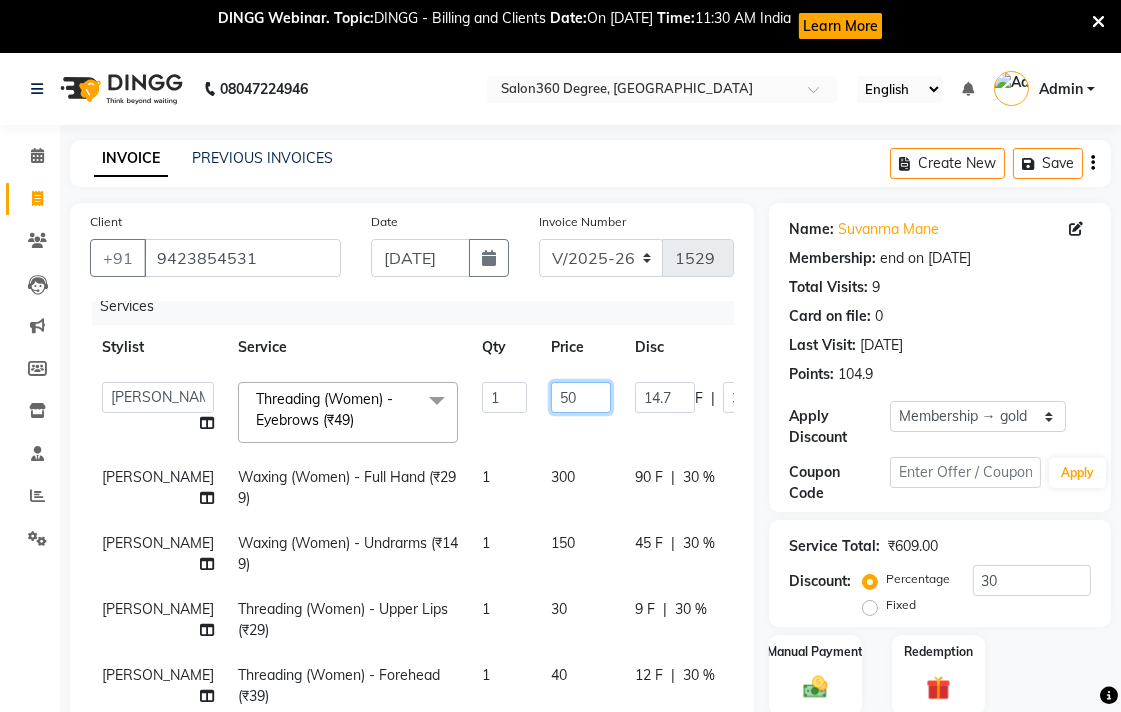 scroll, scrollTop: 134, scrollLeft: 0, axis: vertical 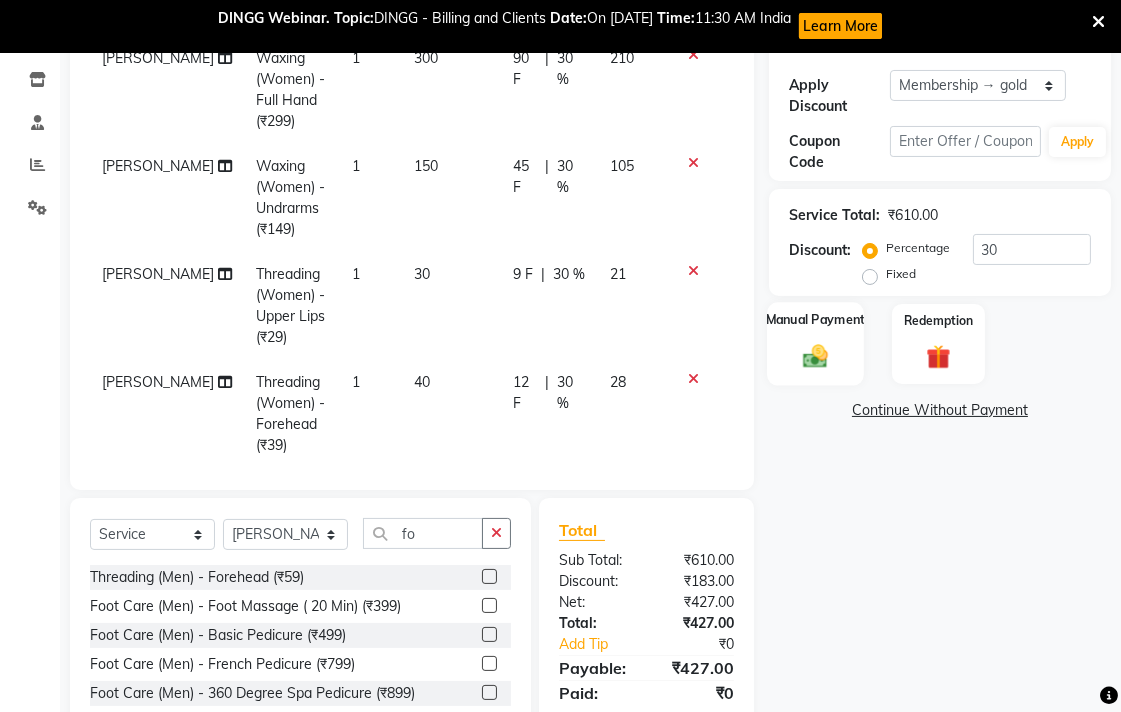 click 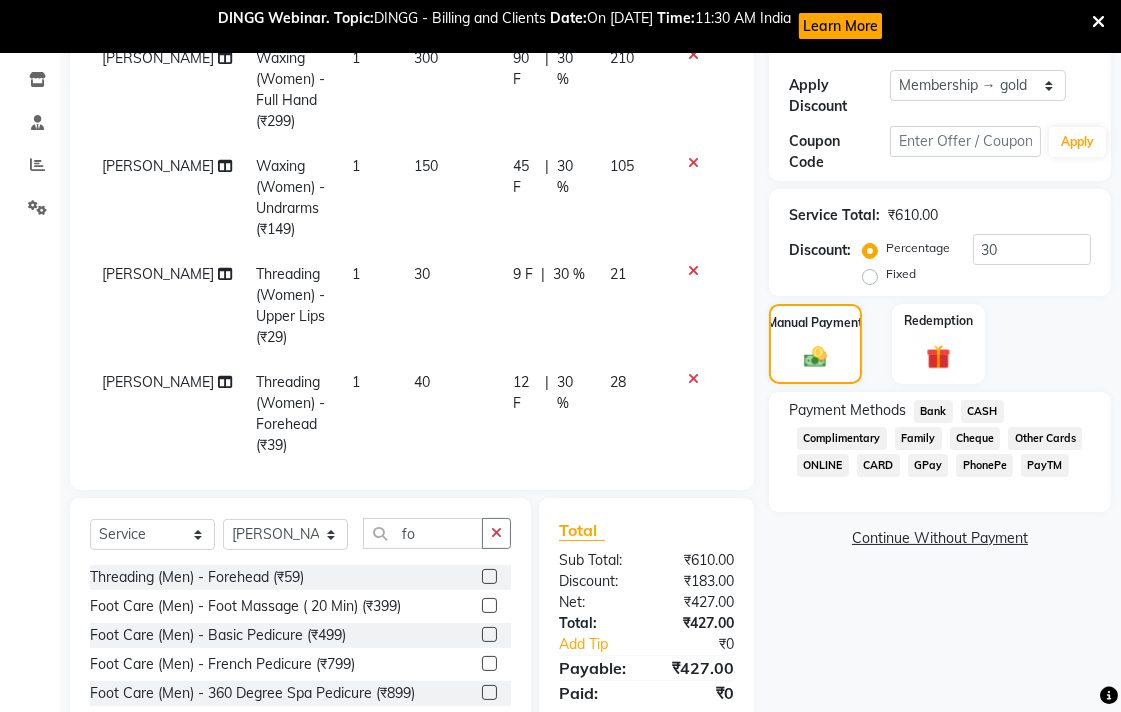 click on "Bank" 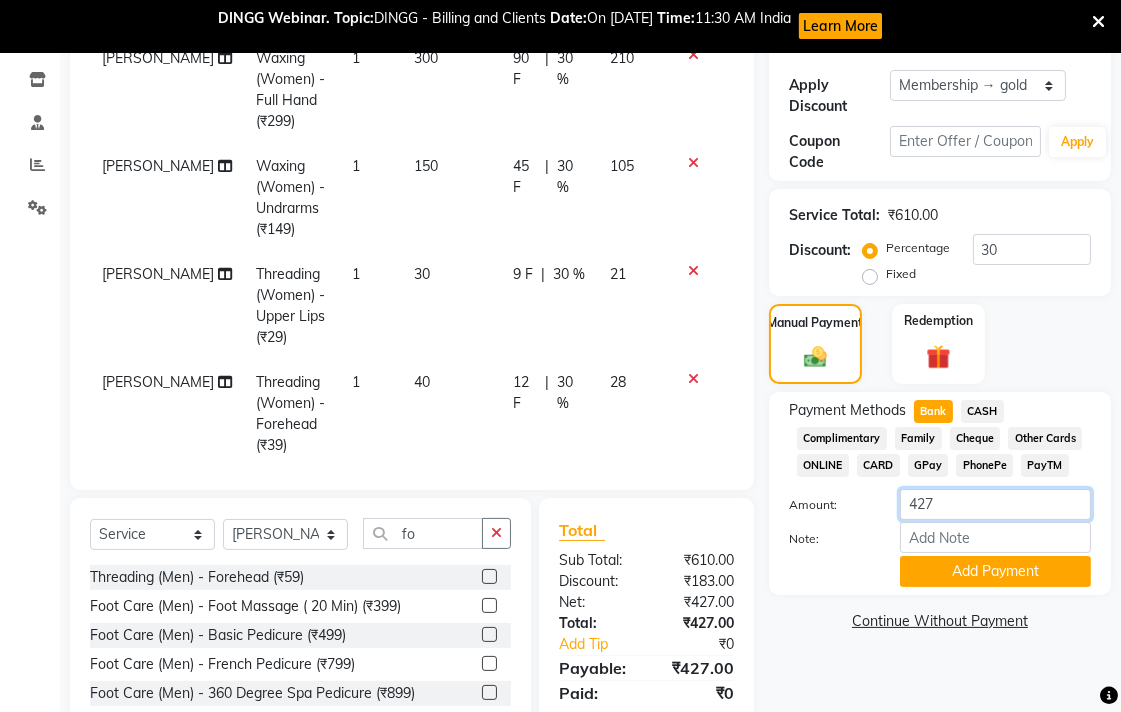click on "427" 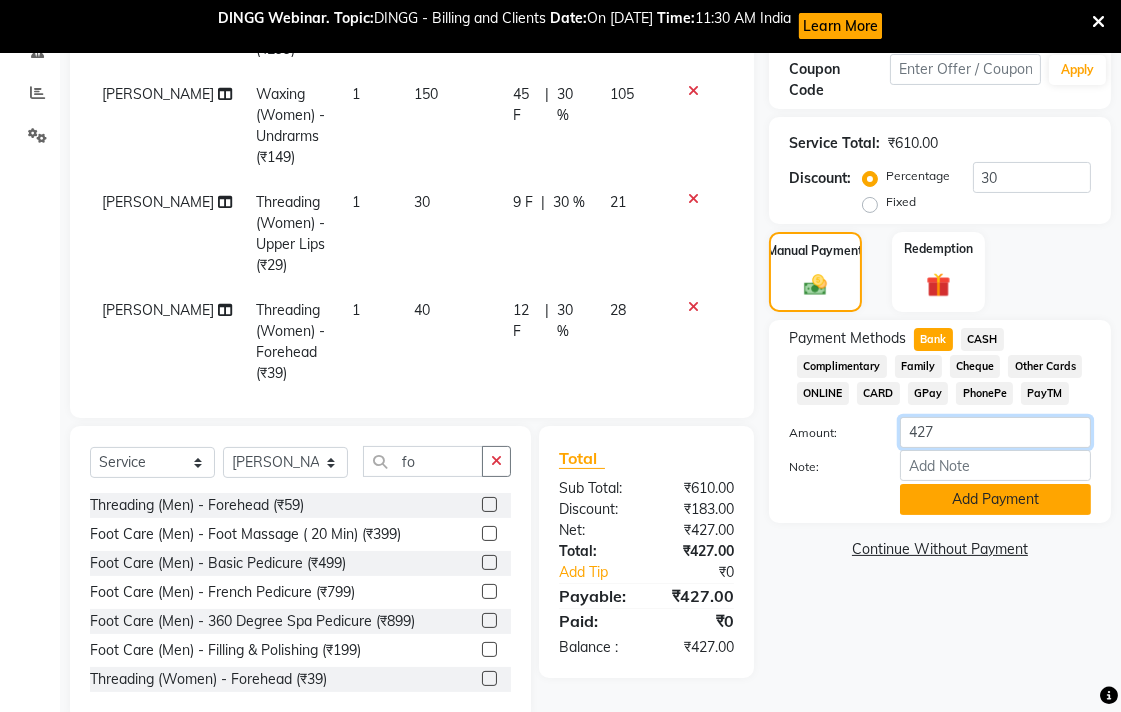scroll, scrollTop: 442, scrollLeft: 0, axis: vertical 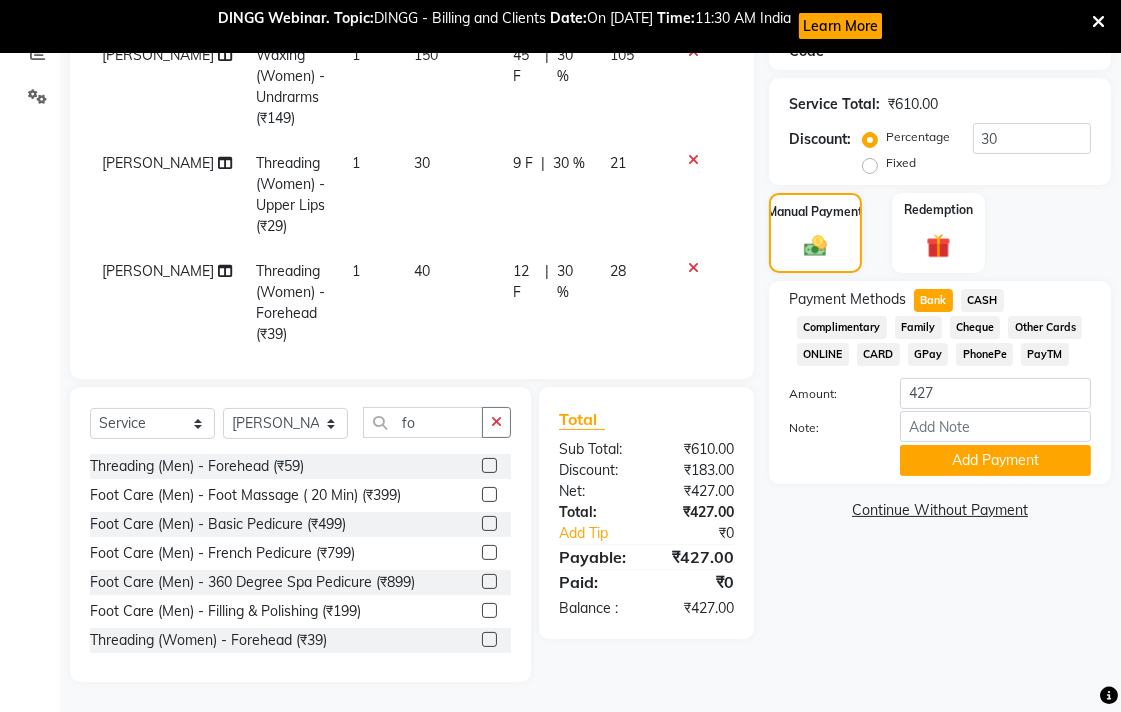 click on "Bank" 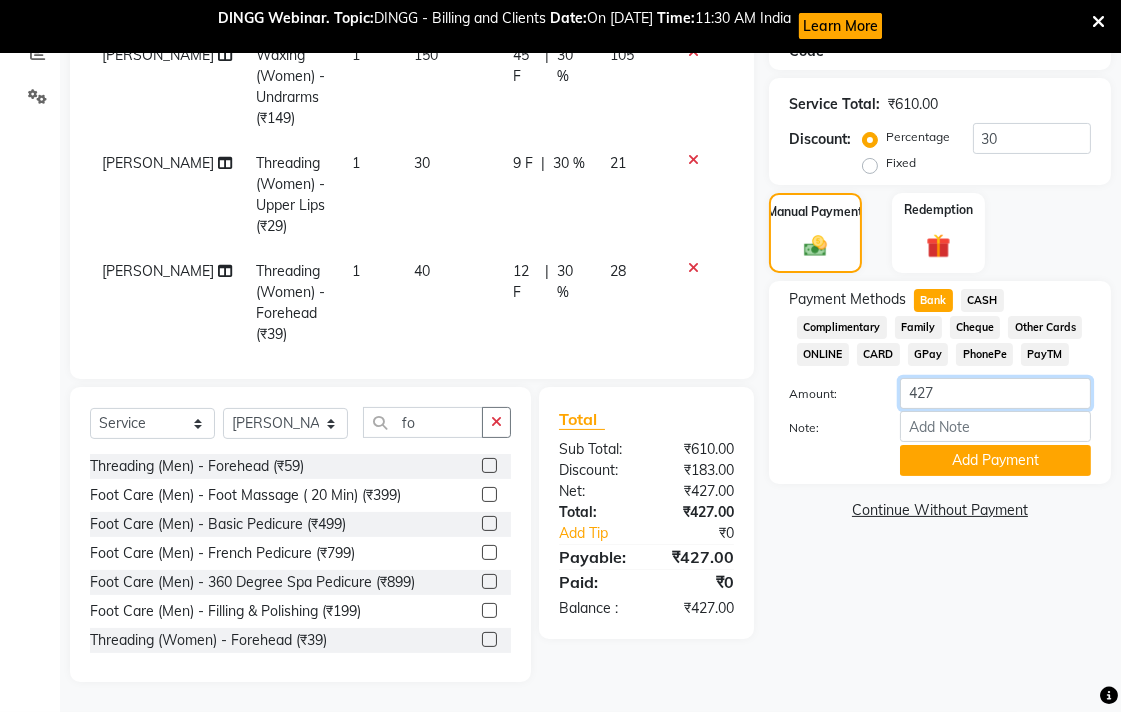 click on "427" 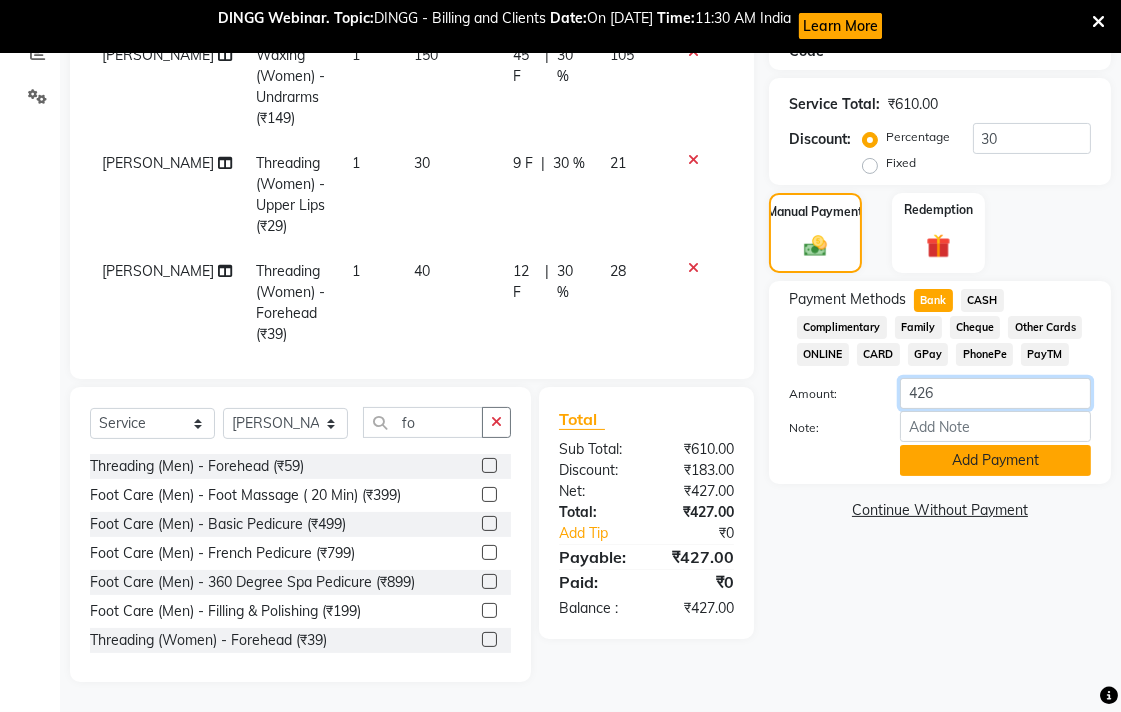 type on "426" 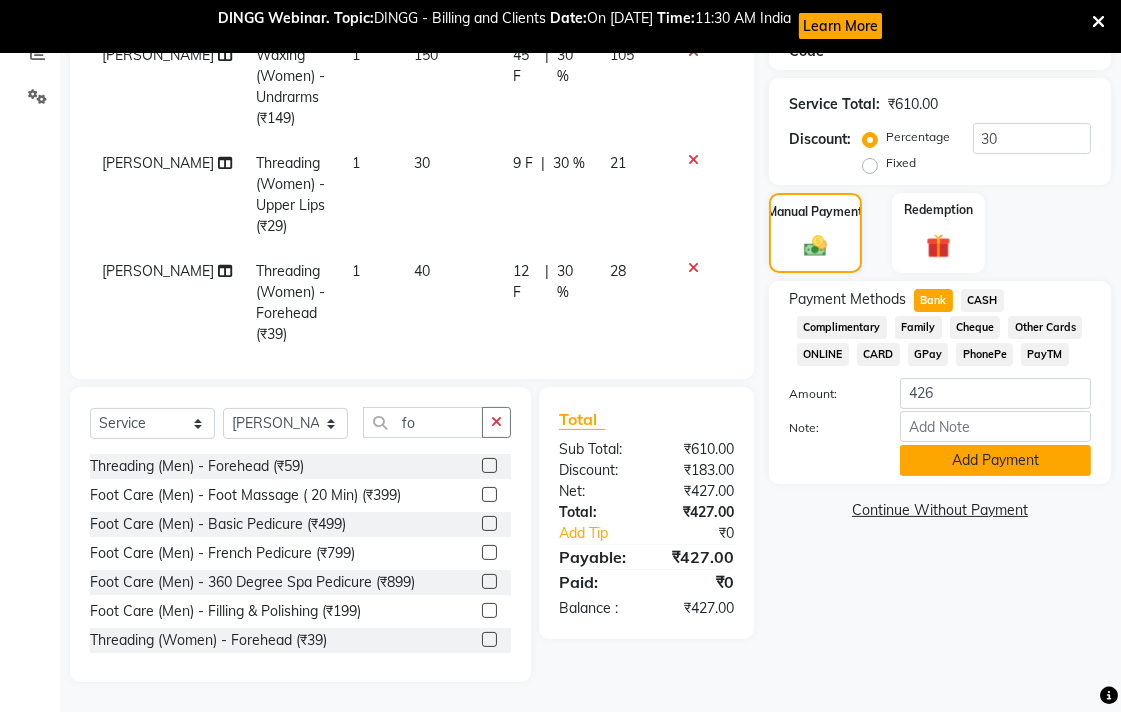 click on "Add Payment" 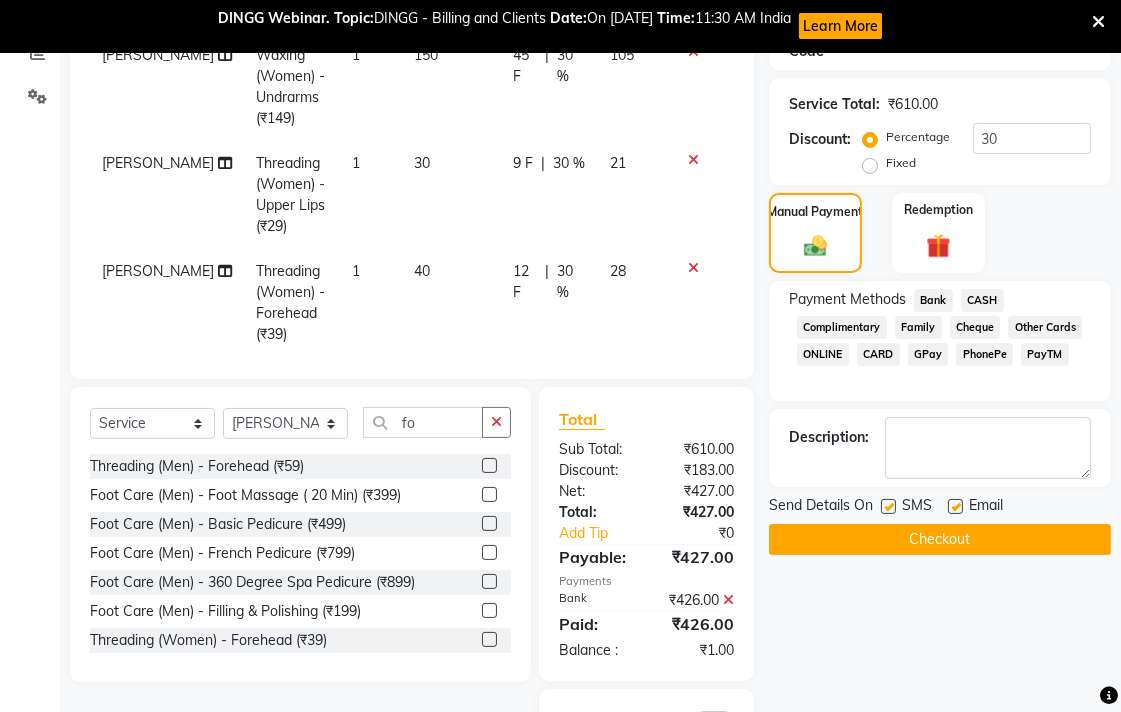click on "Checkout" 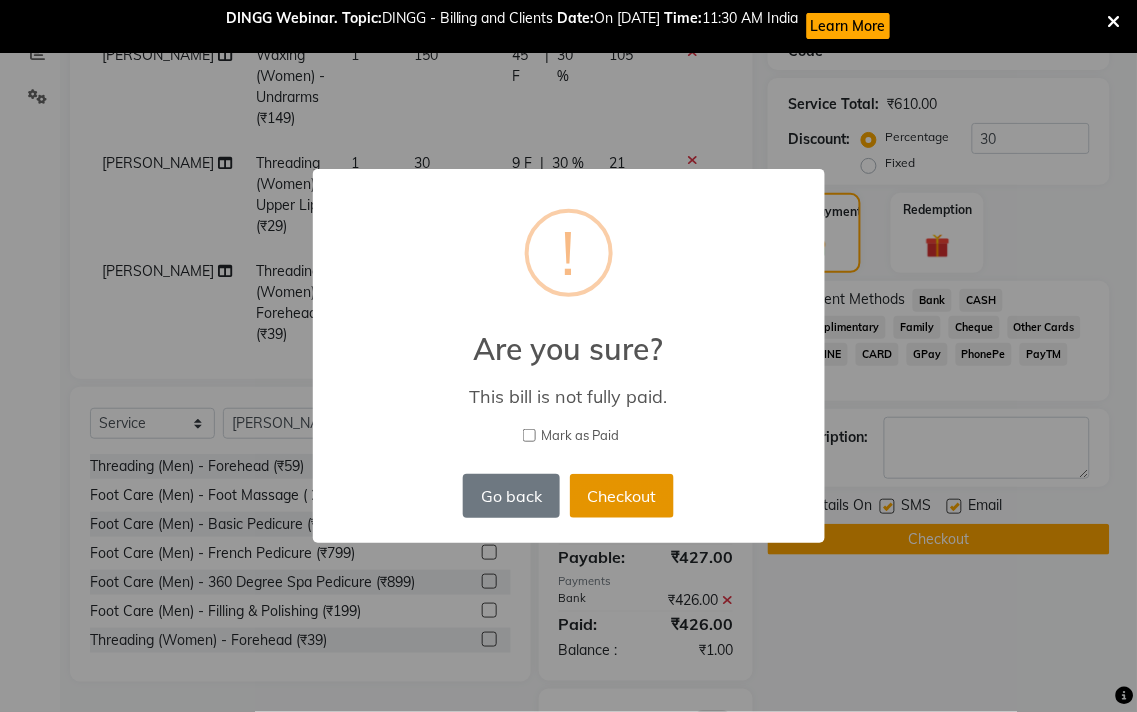 click on "Checkout" at bounding box center [622, 496] 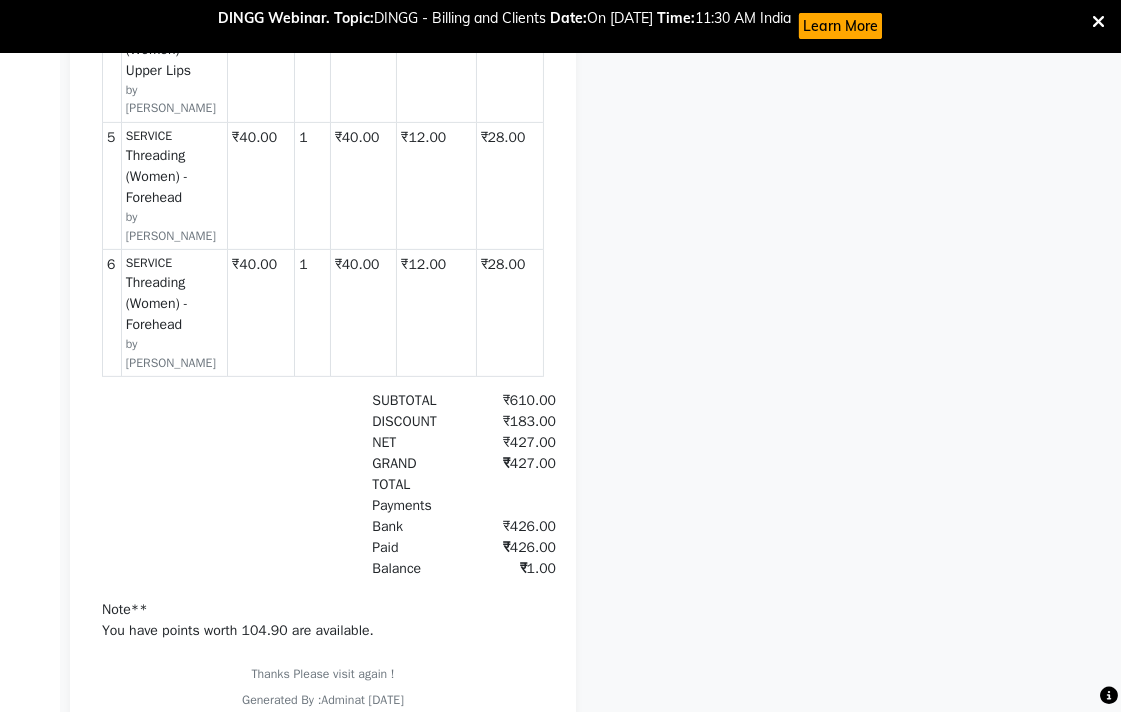 scroll, scrollTop: 997, scrollLeft: 0, axis: vertical 